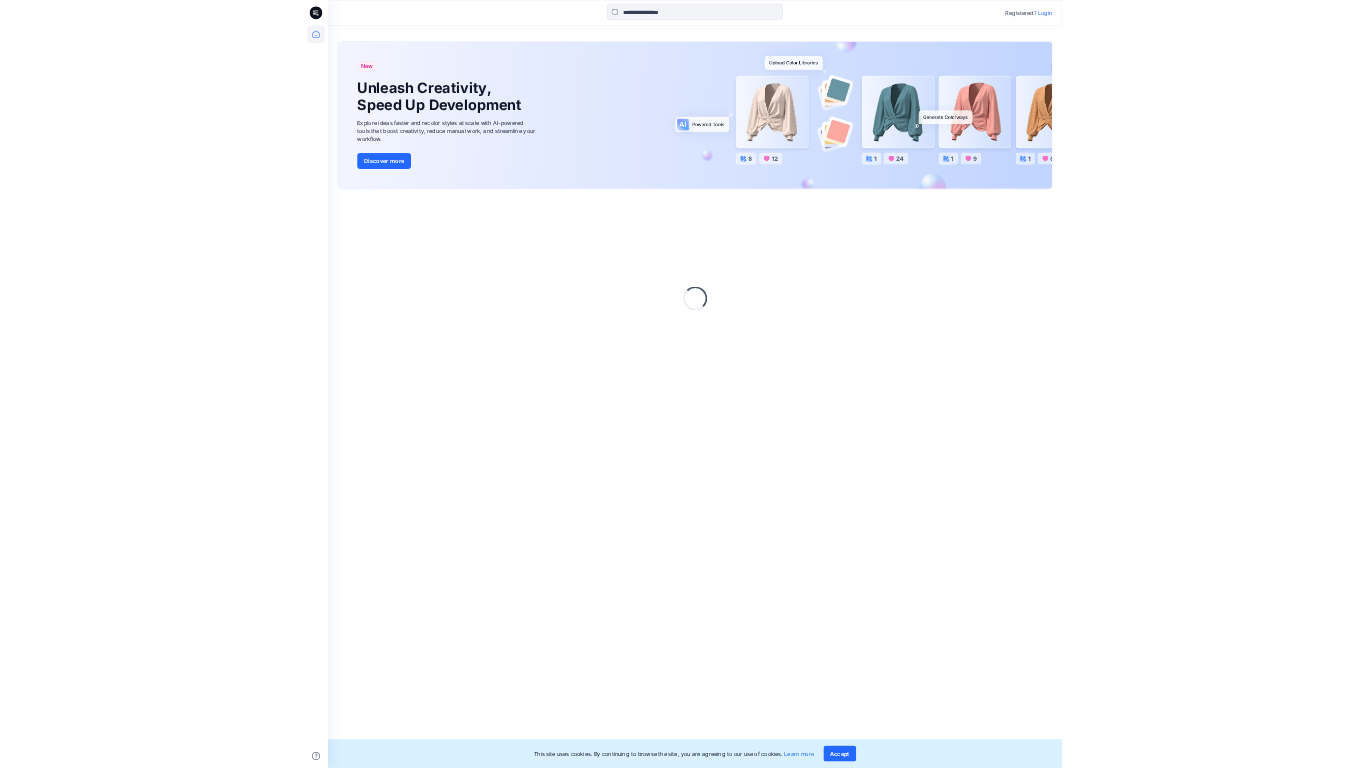 scroll, scrollTop: 0, scrollLeft: 0, axis: both 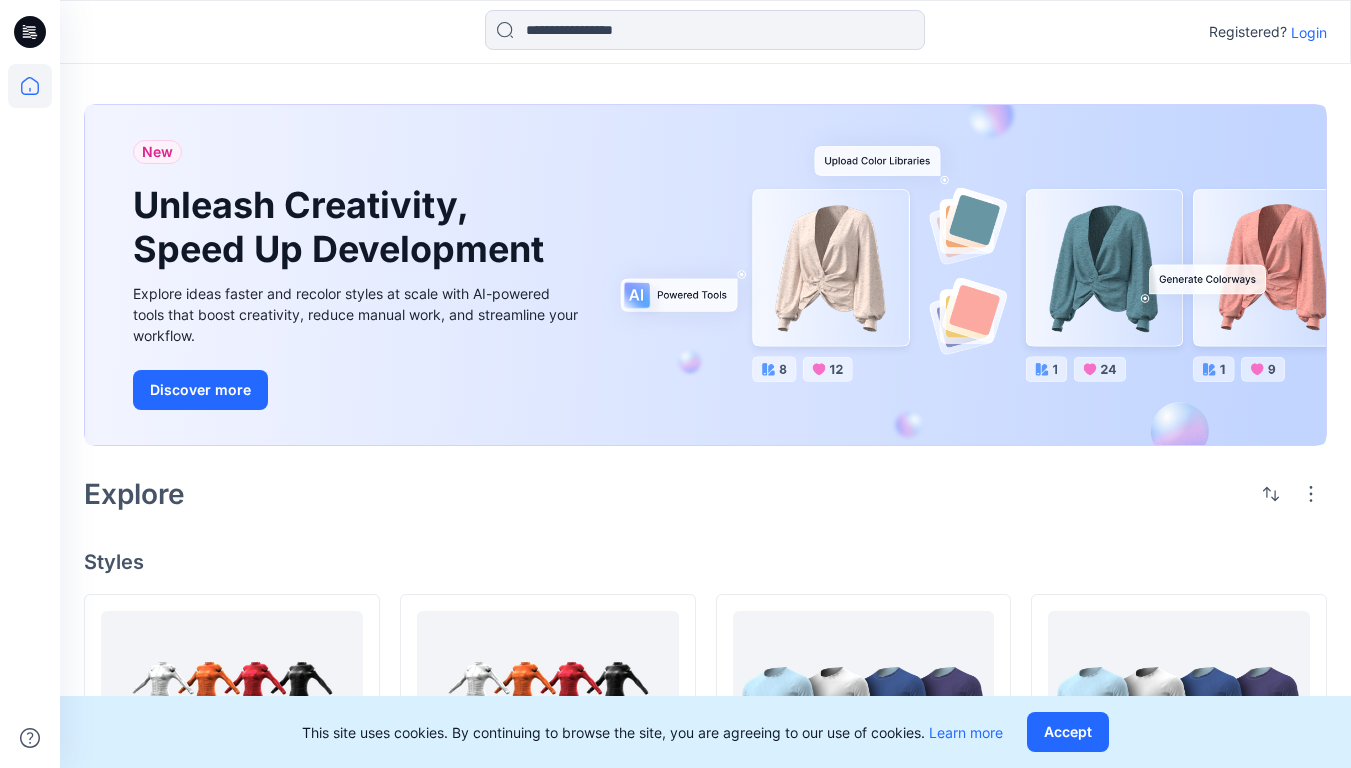 click on "Login" at bounding box center [1309, 32] 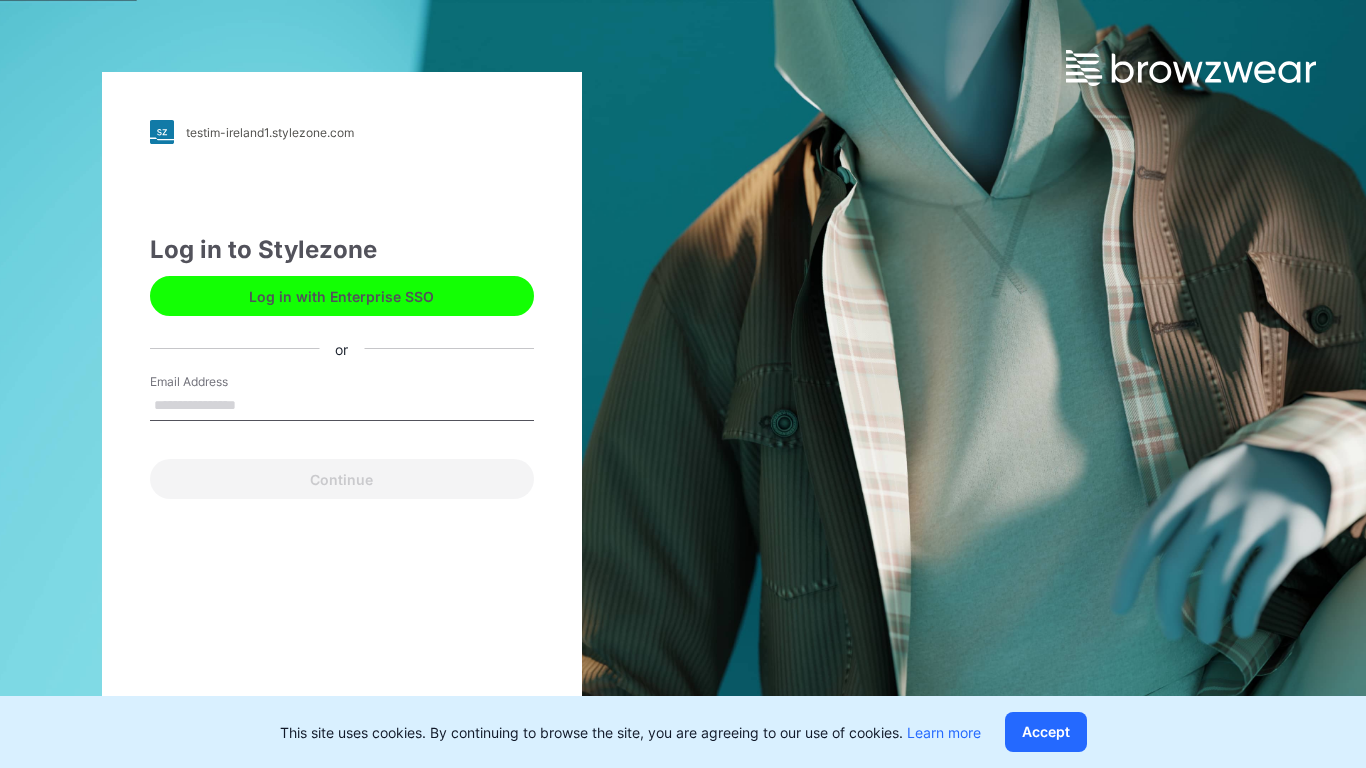 click on "Email Address" at bounding box center [342, 406] 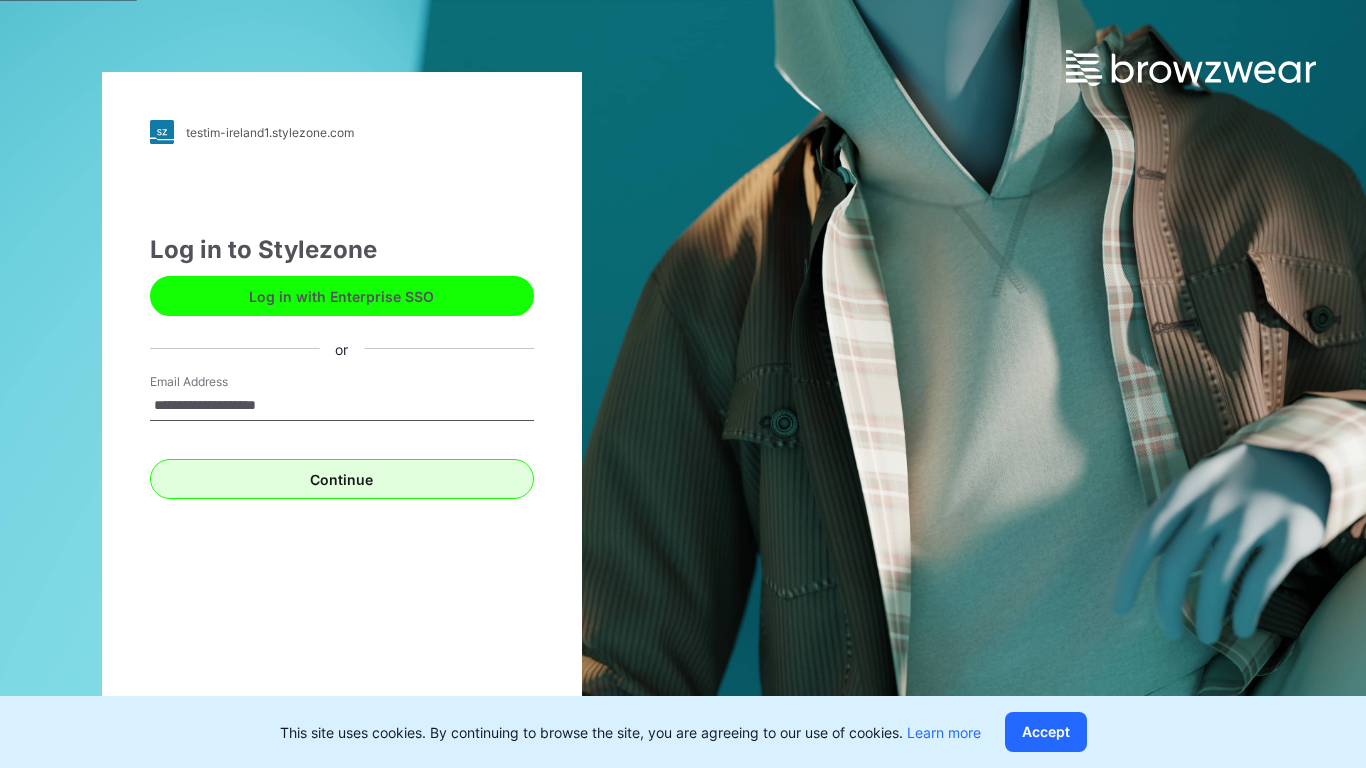 type on "**********" 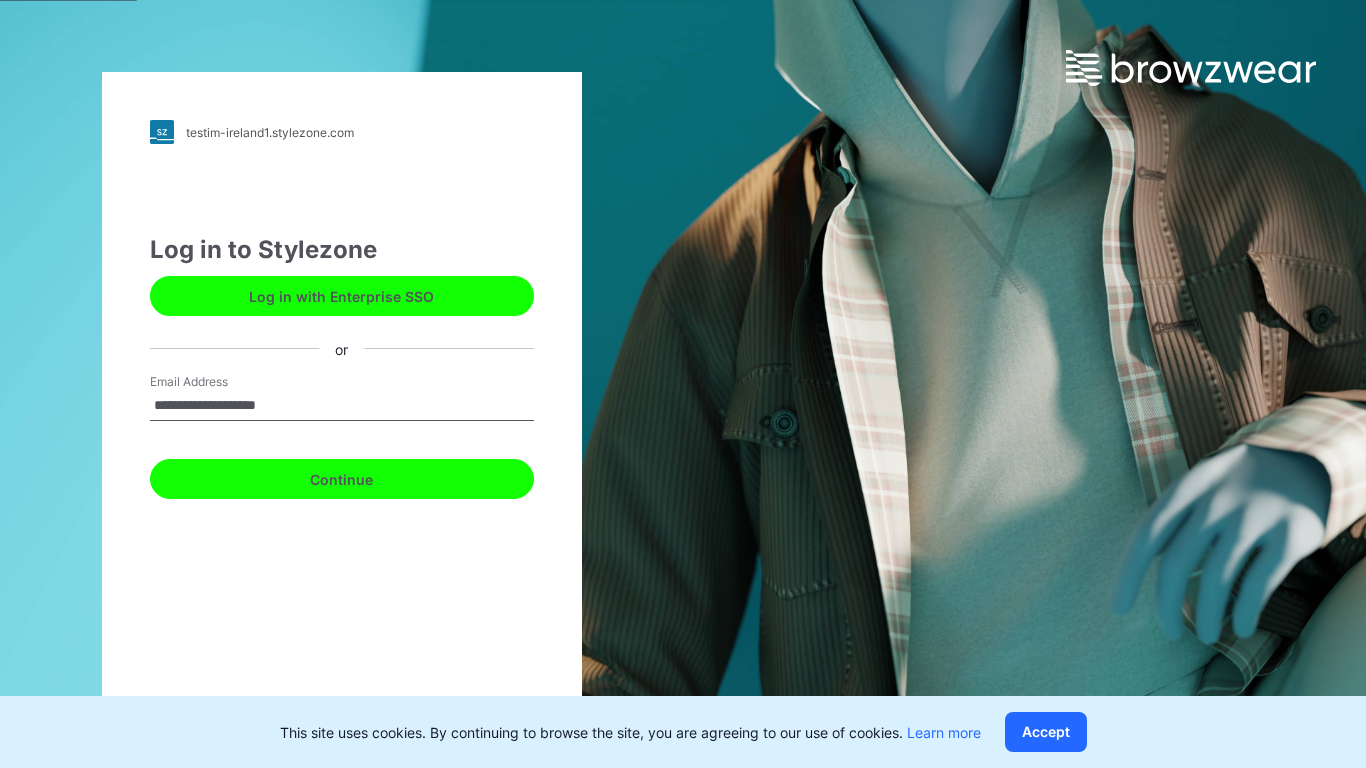 click on "Continue" at bounding box center [342, 479] 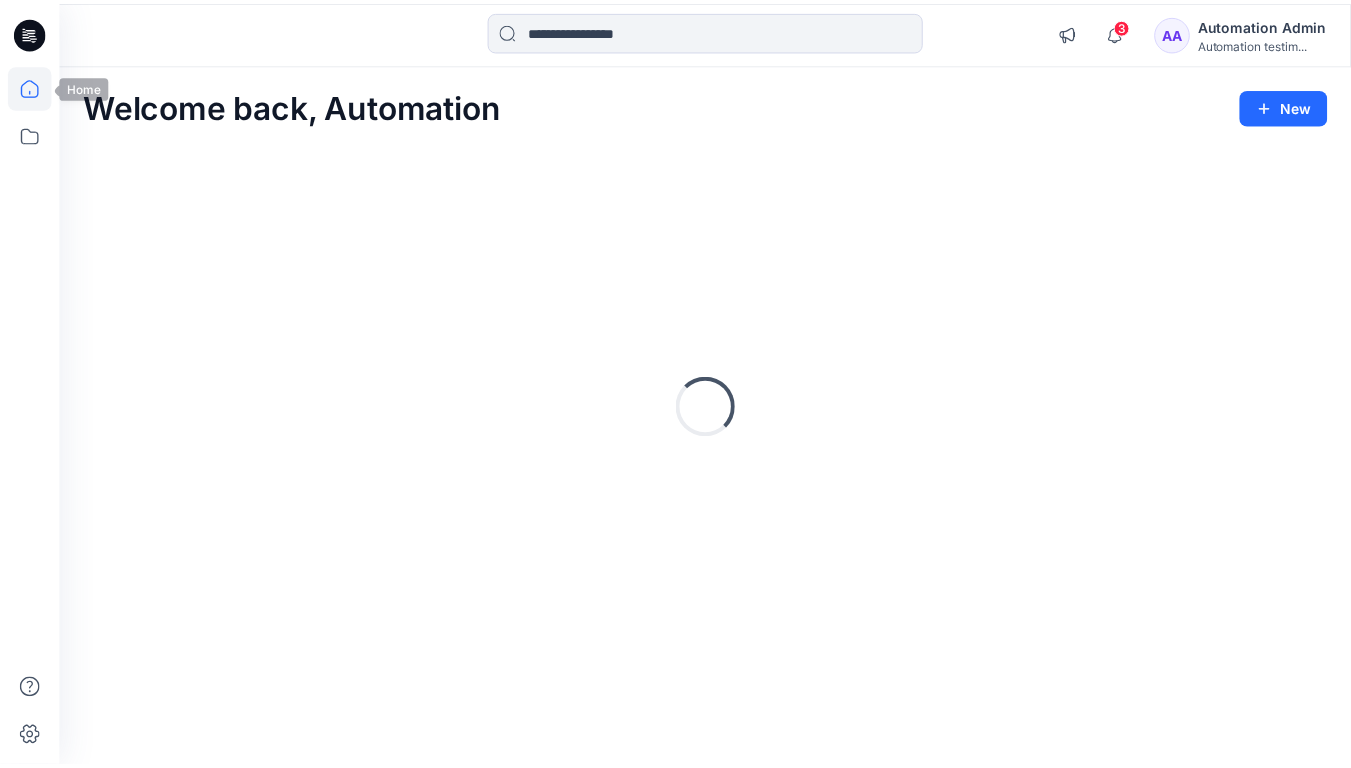 scroll, scrollTop: 0, scrollLeft: 0, axis: both 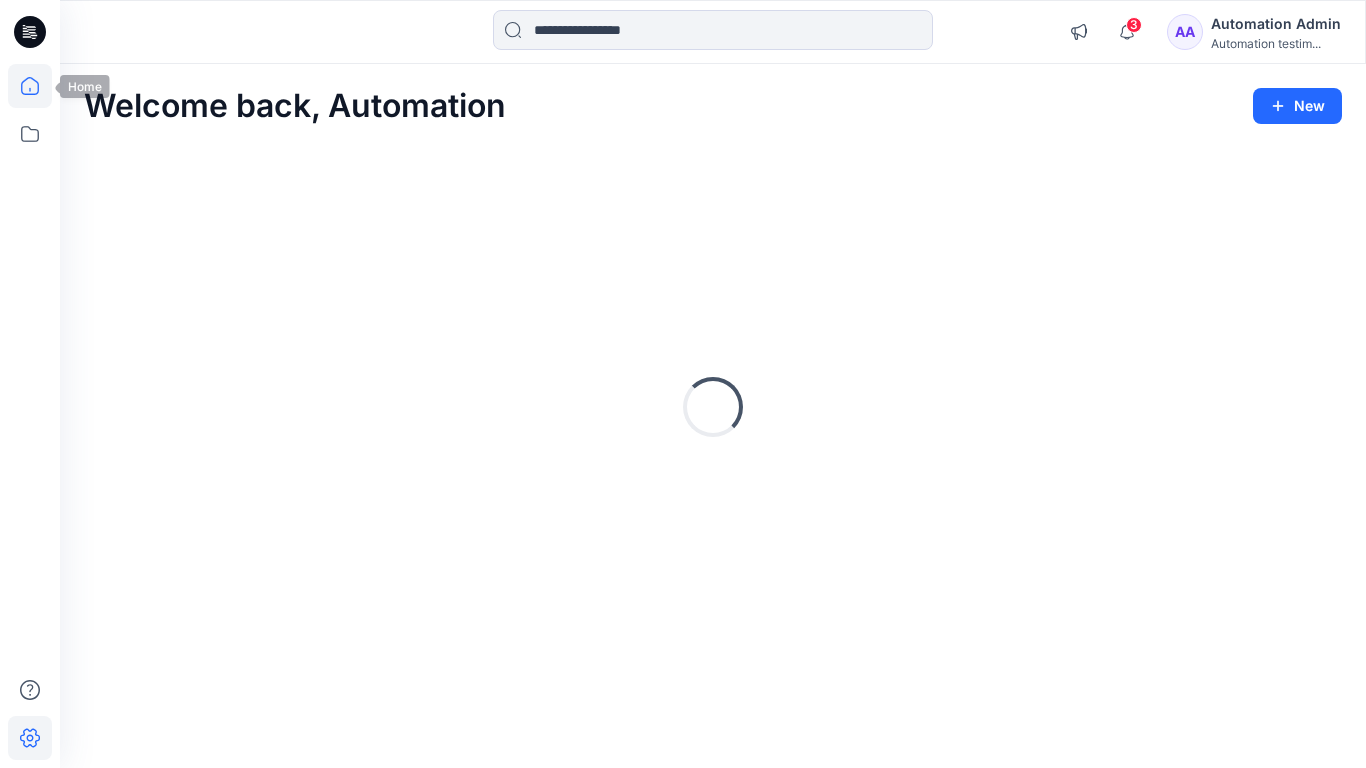 click 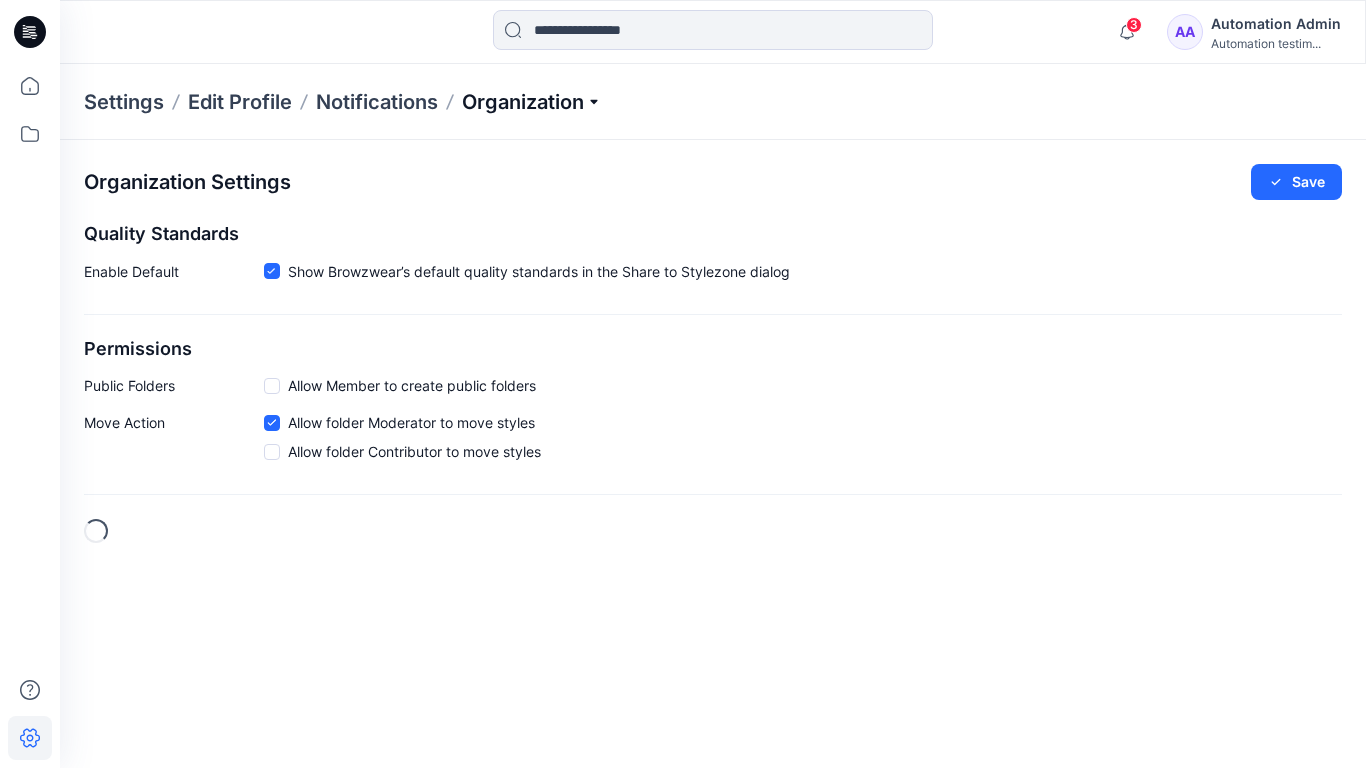 click on "Organization" at bounding box center (532, 102) 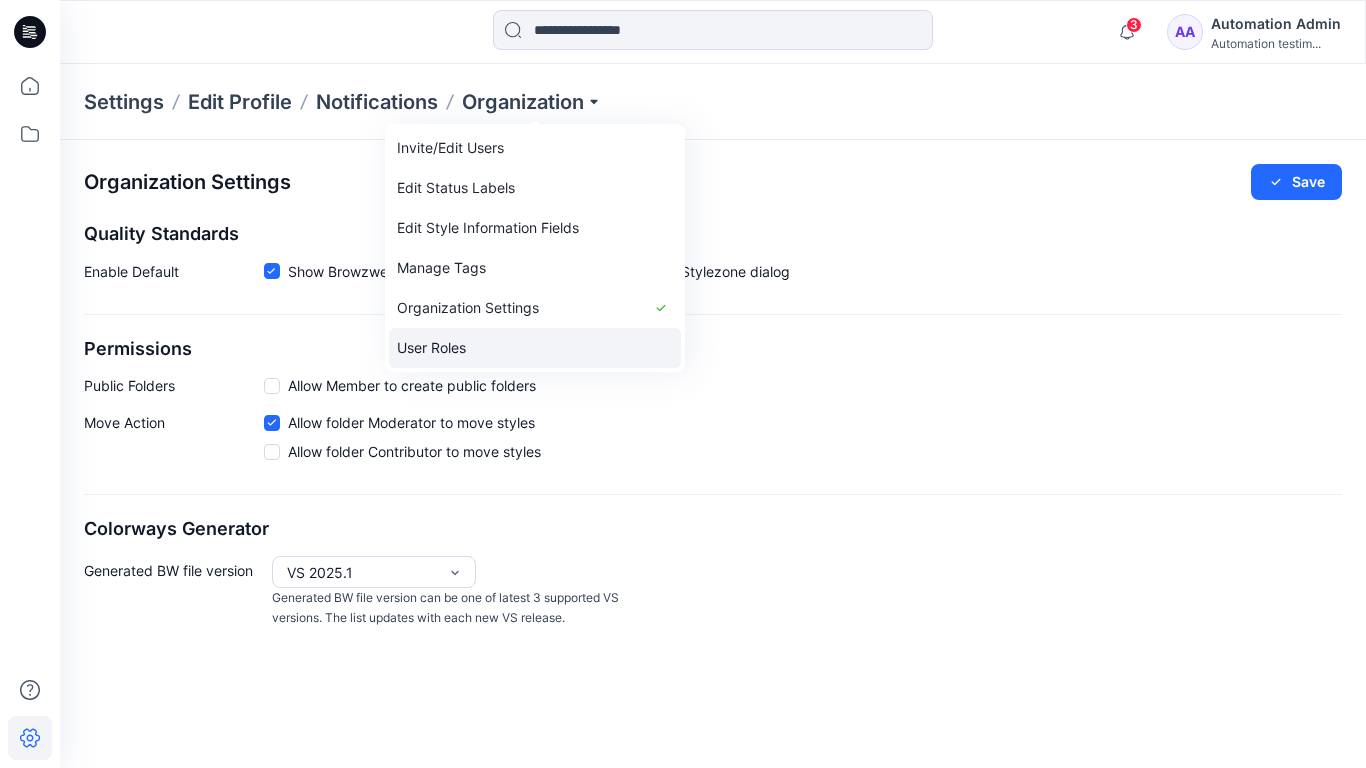 click on "User Roles" at bounding box center (535, 348) 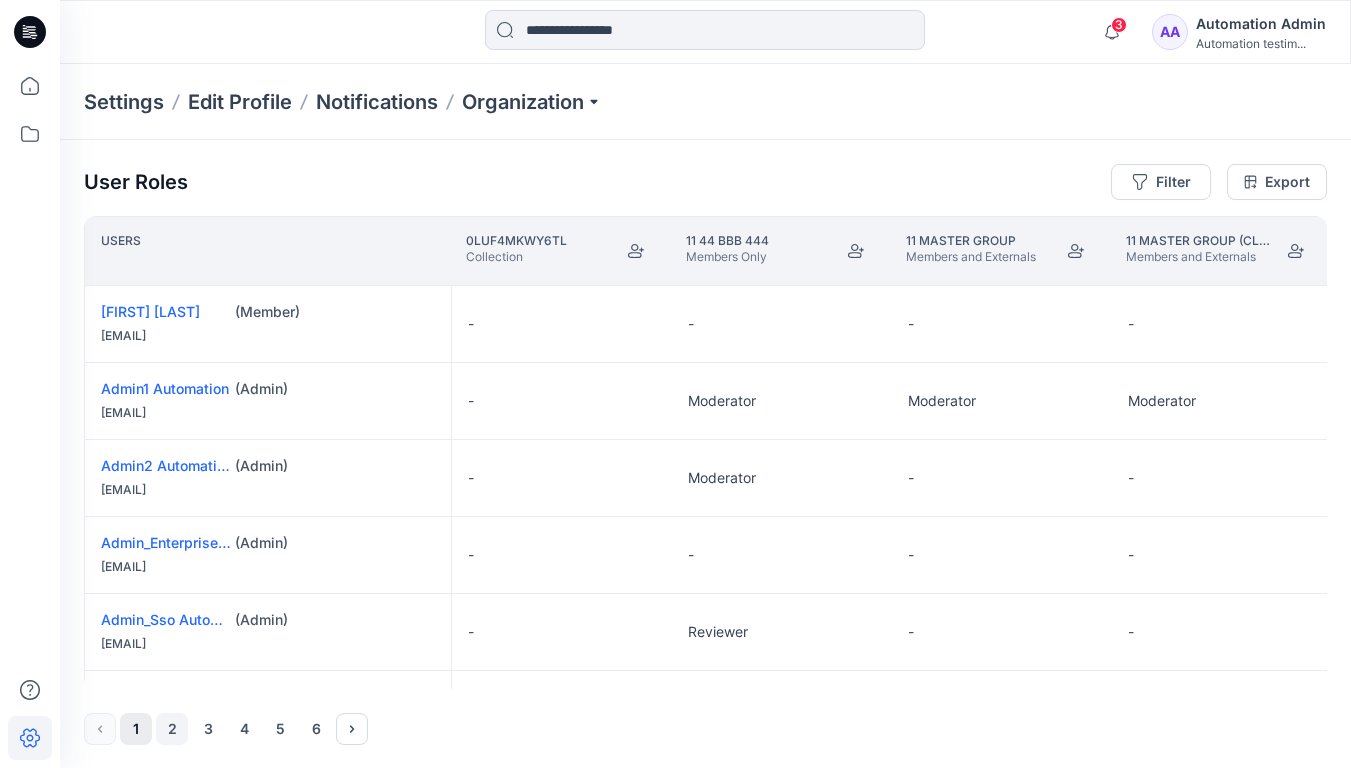 click on "2" at bounding box center [172, 729] 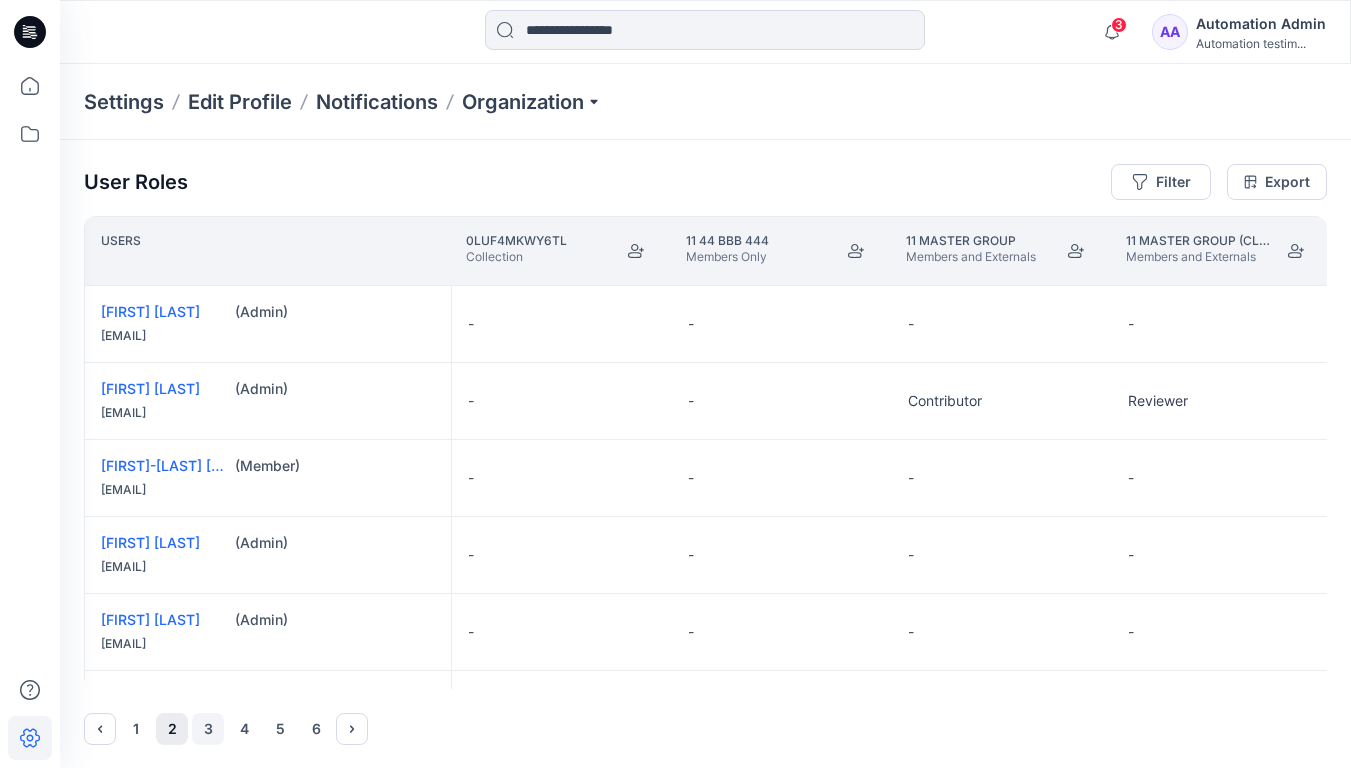 click on "3" at bounding box center [208, 729] 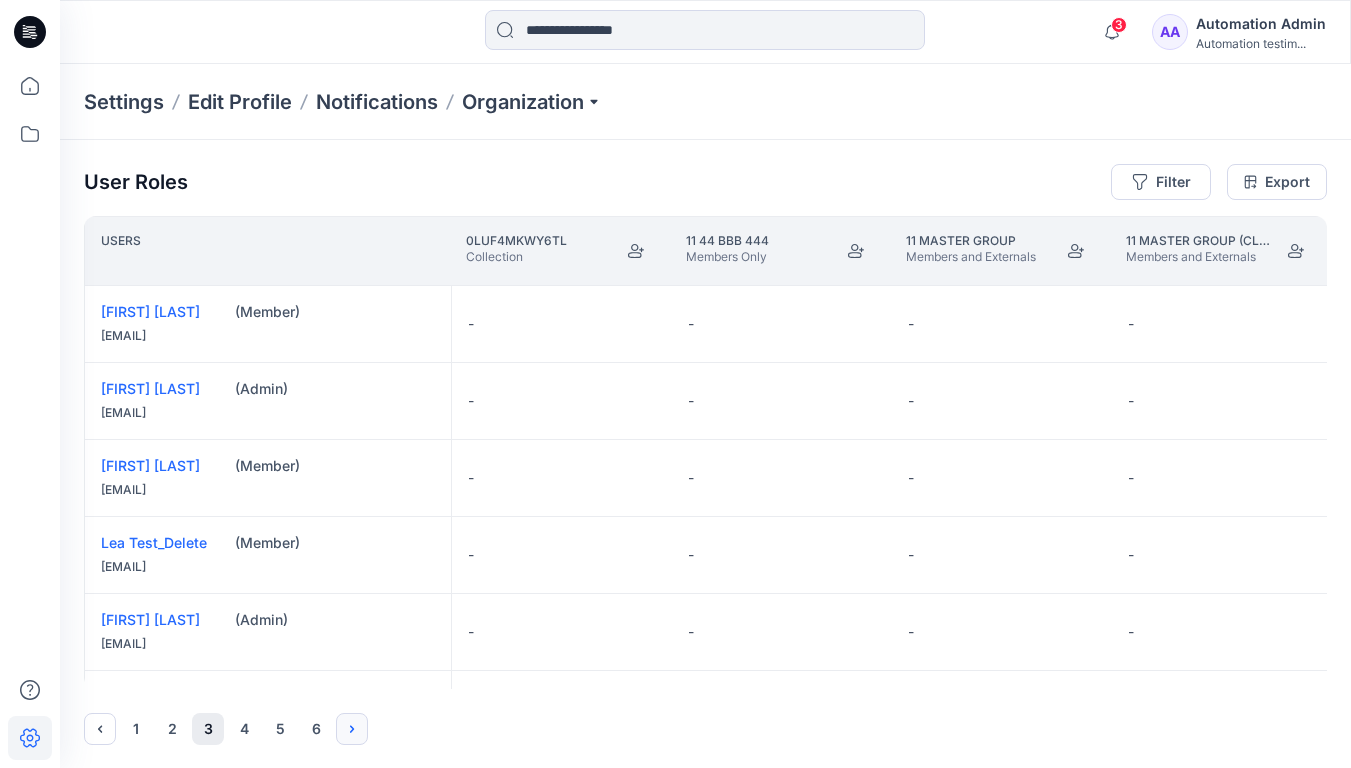 click 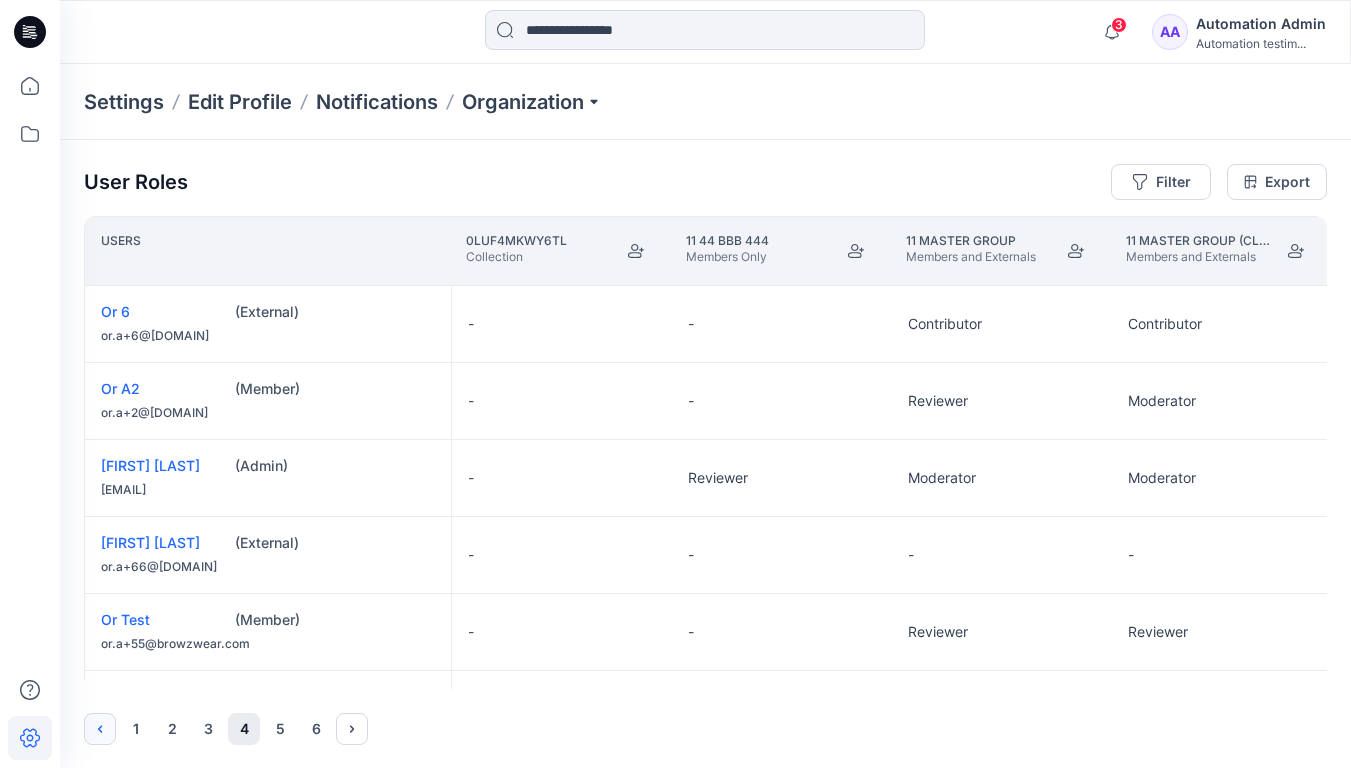 click 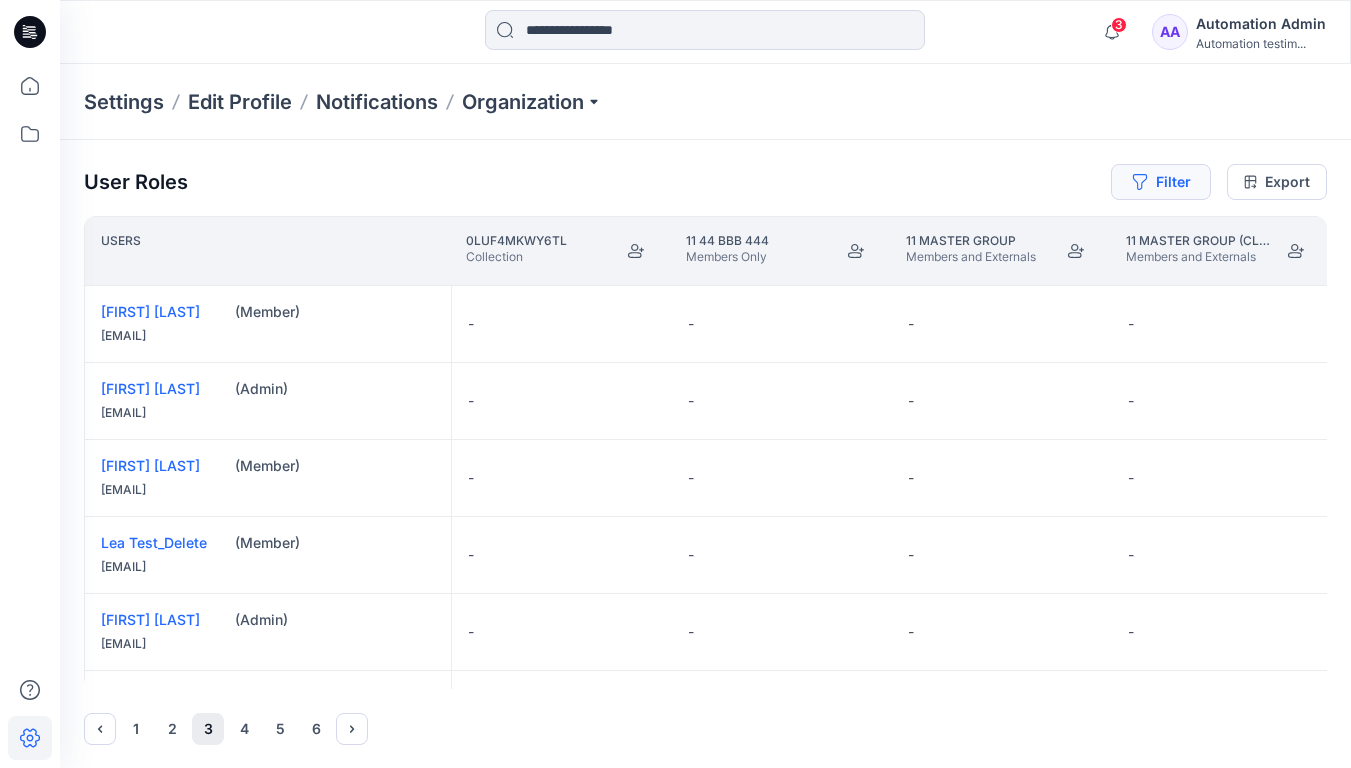 click on "Filter" at bounding box center (1161, 182) 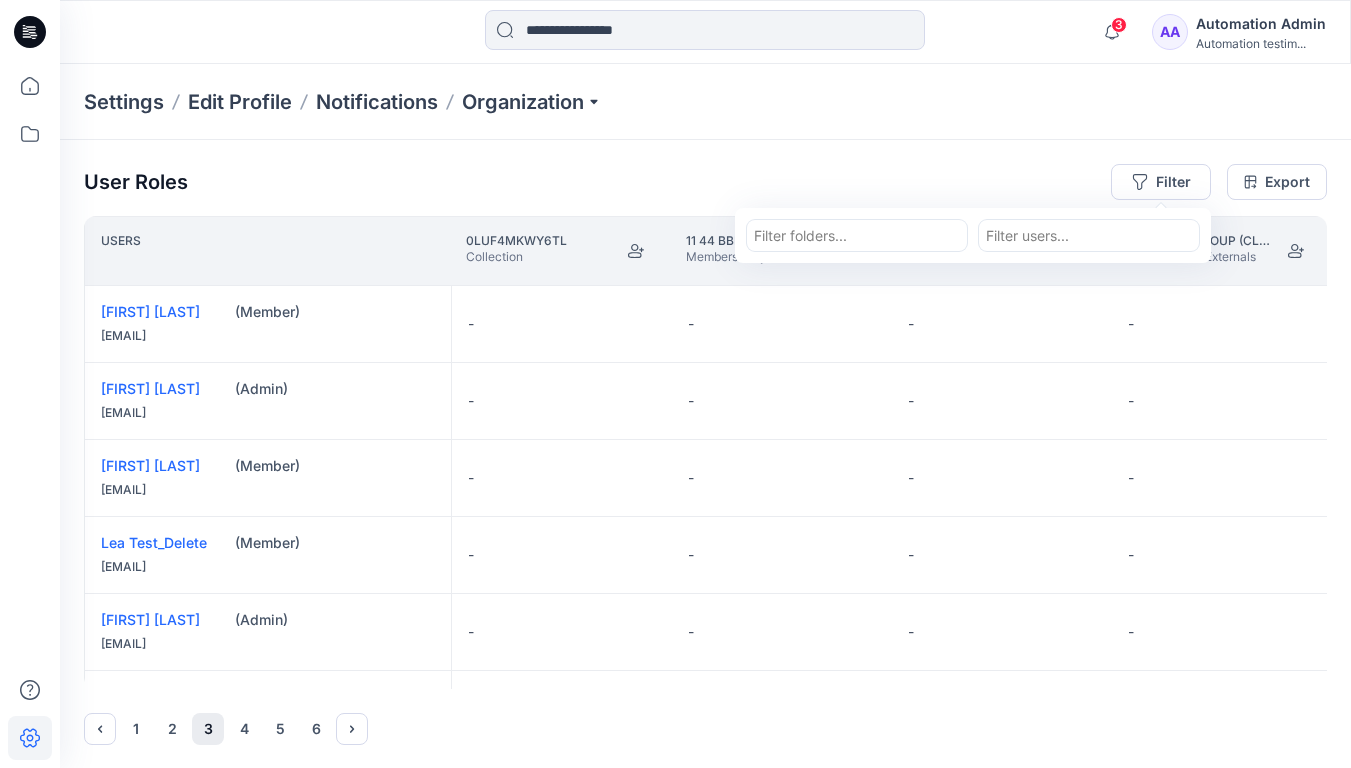 click at bounding box center (1089, 235) 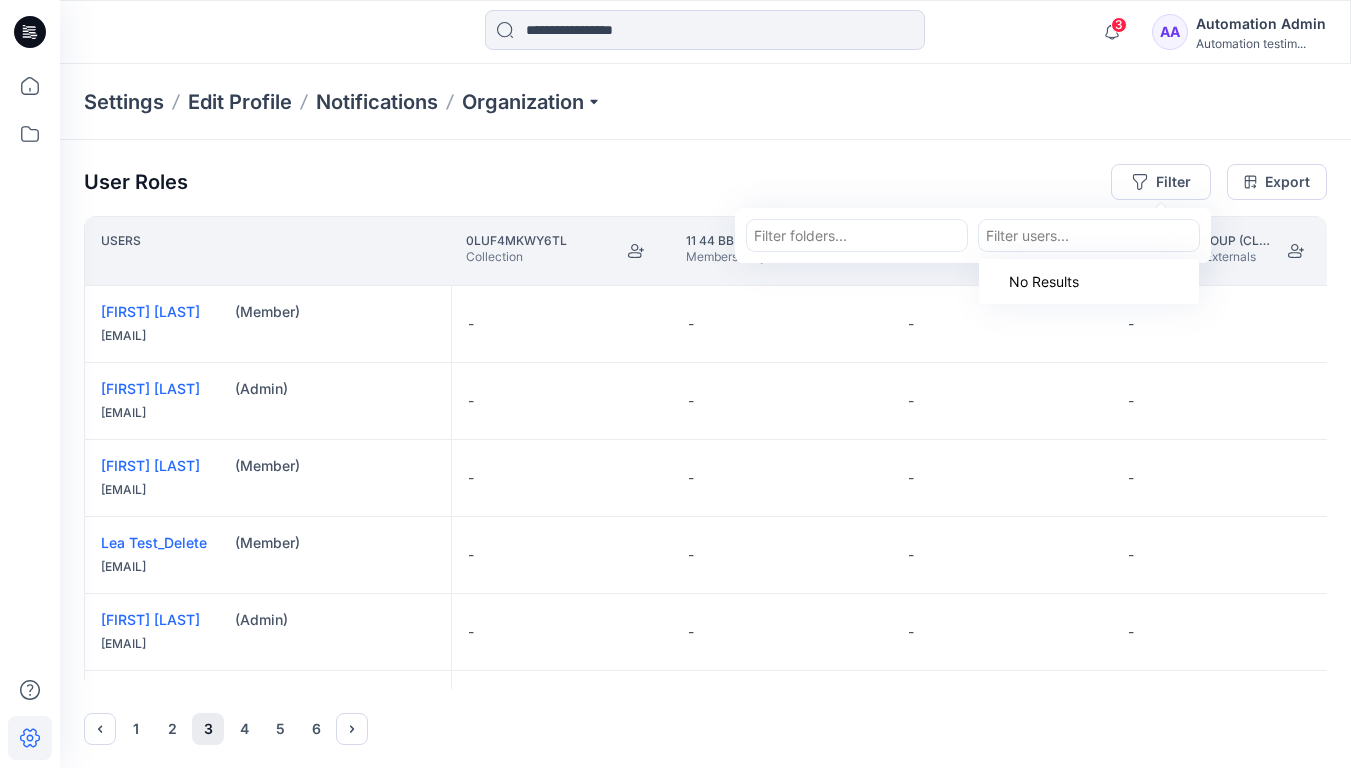click at bounding box center (1089, 235) 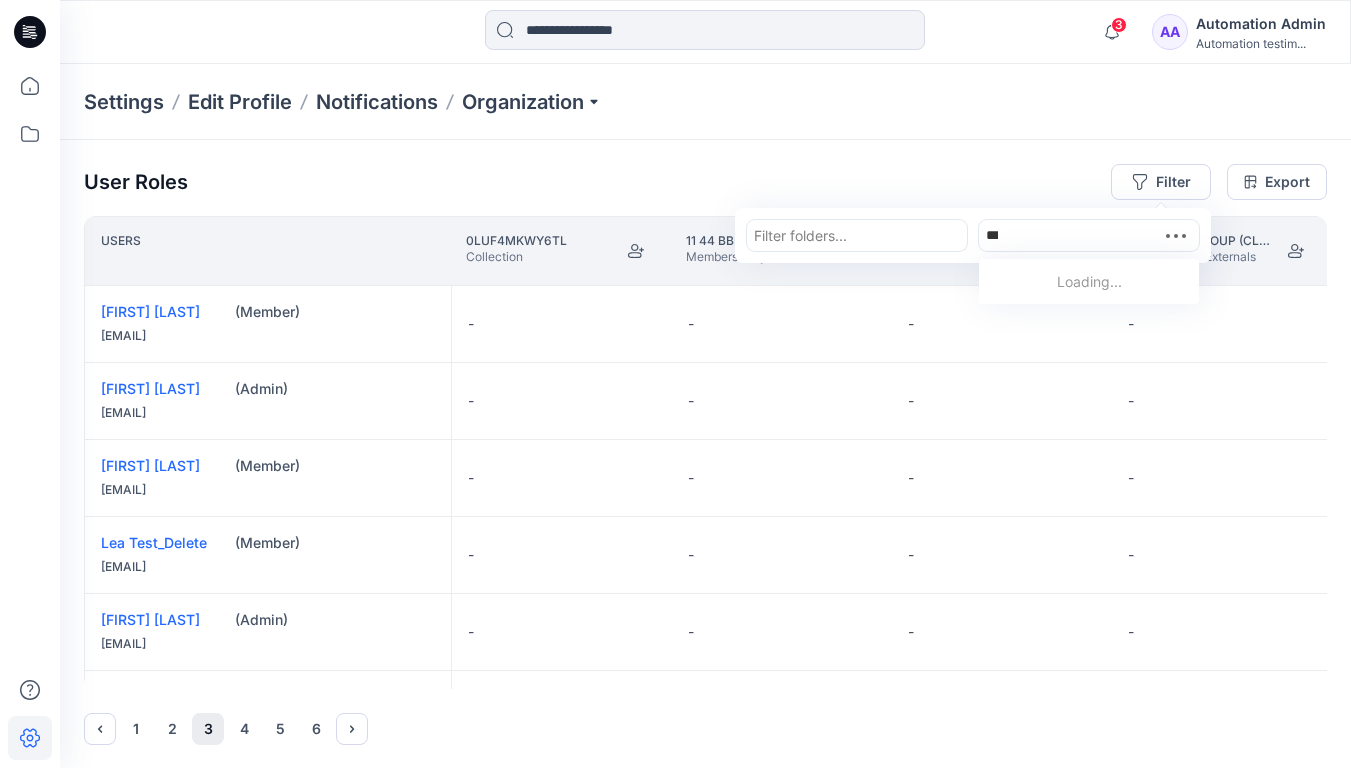 type on "****" 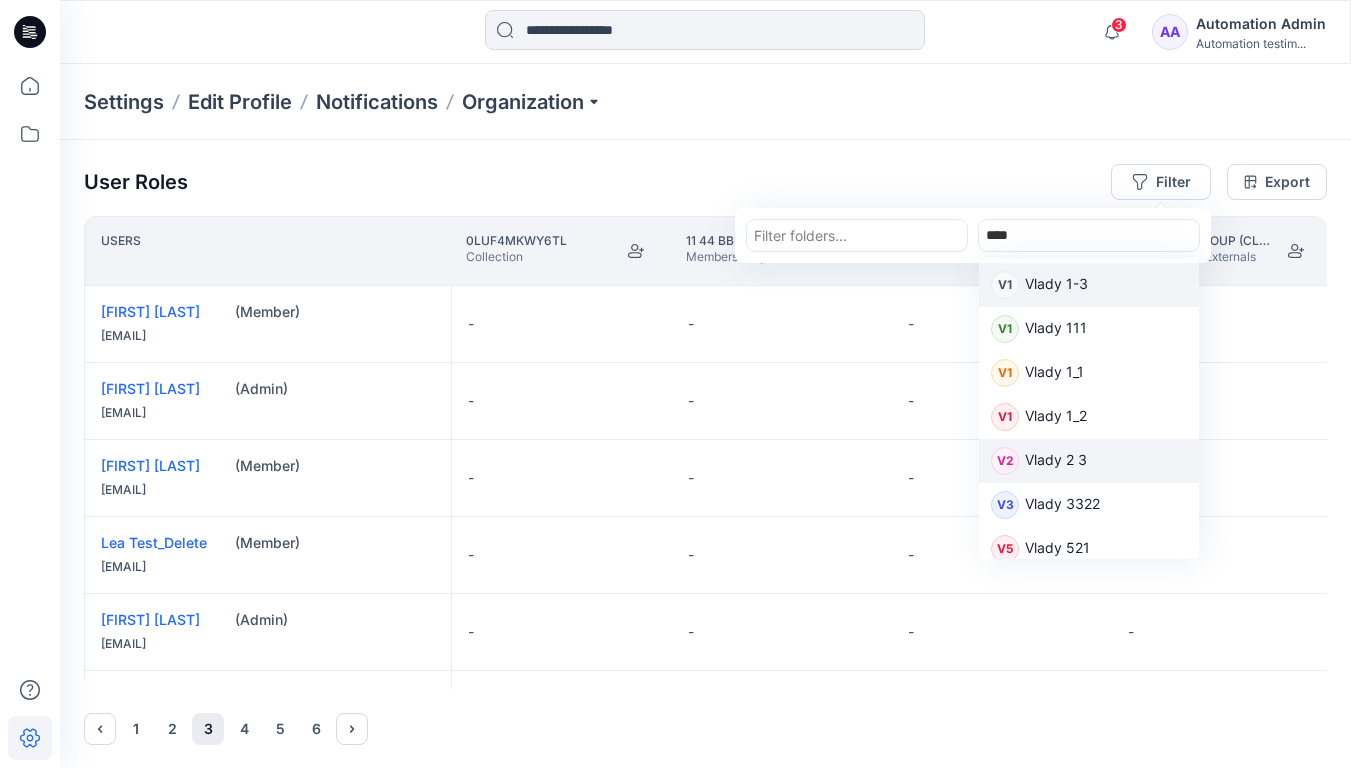click on "Vlady 2 3" at bounding box center [1056, 462] 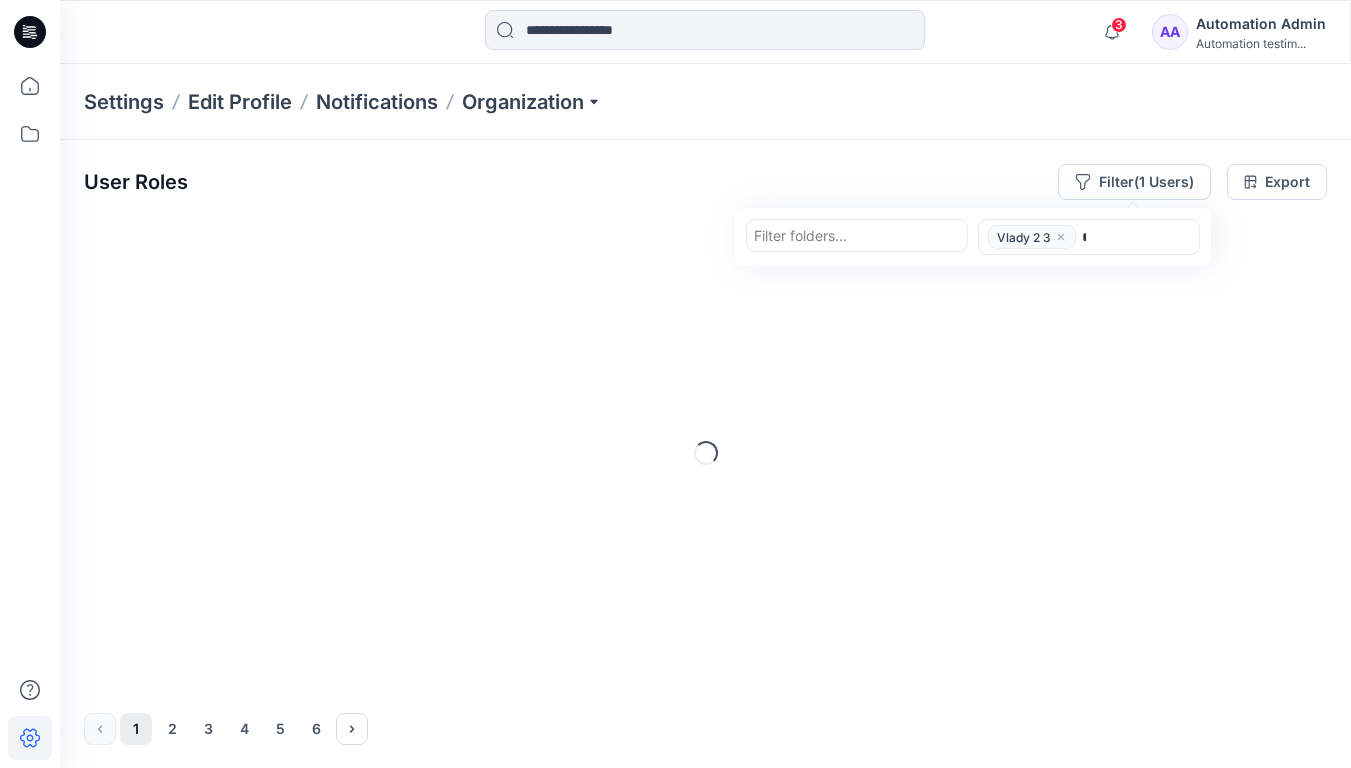 type on "****" 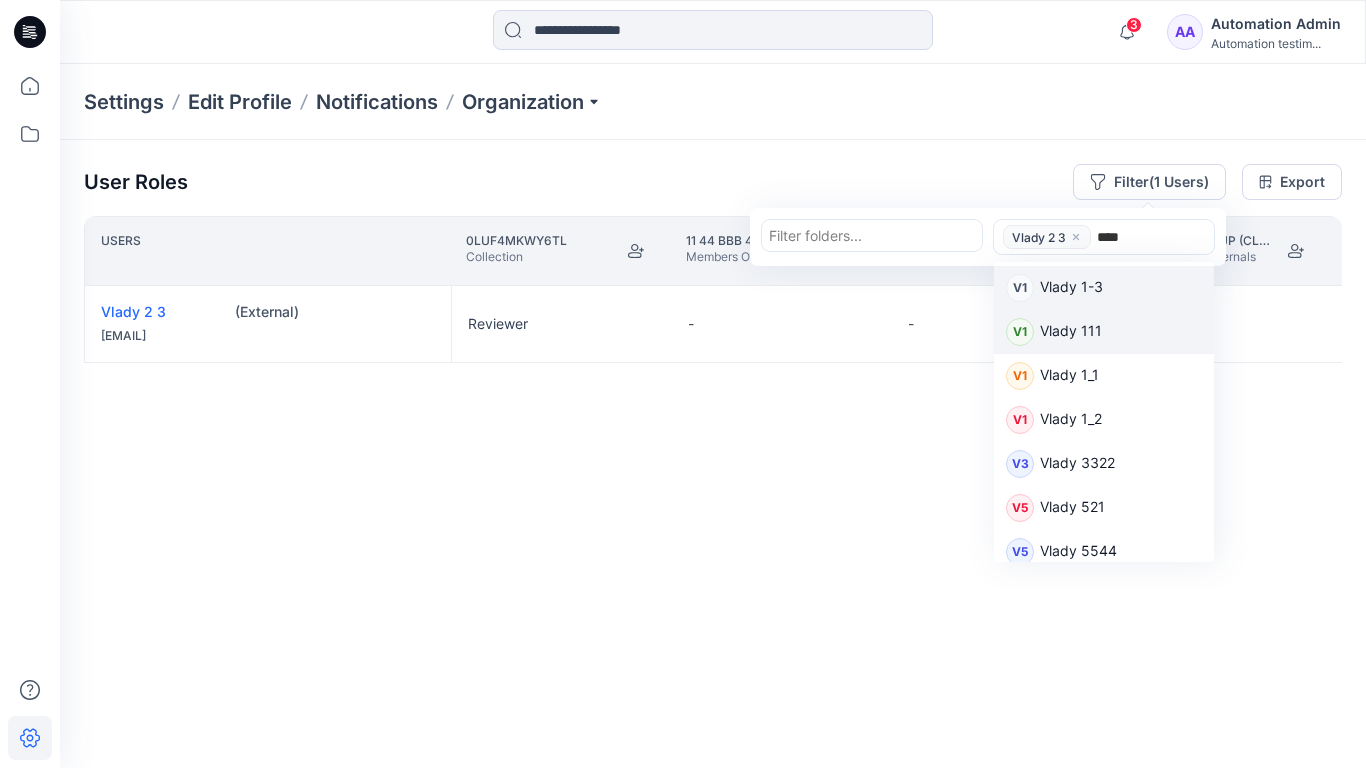 click on "Vlady 111" at bounding box center (1071, 333) 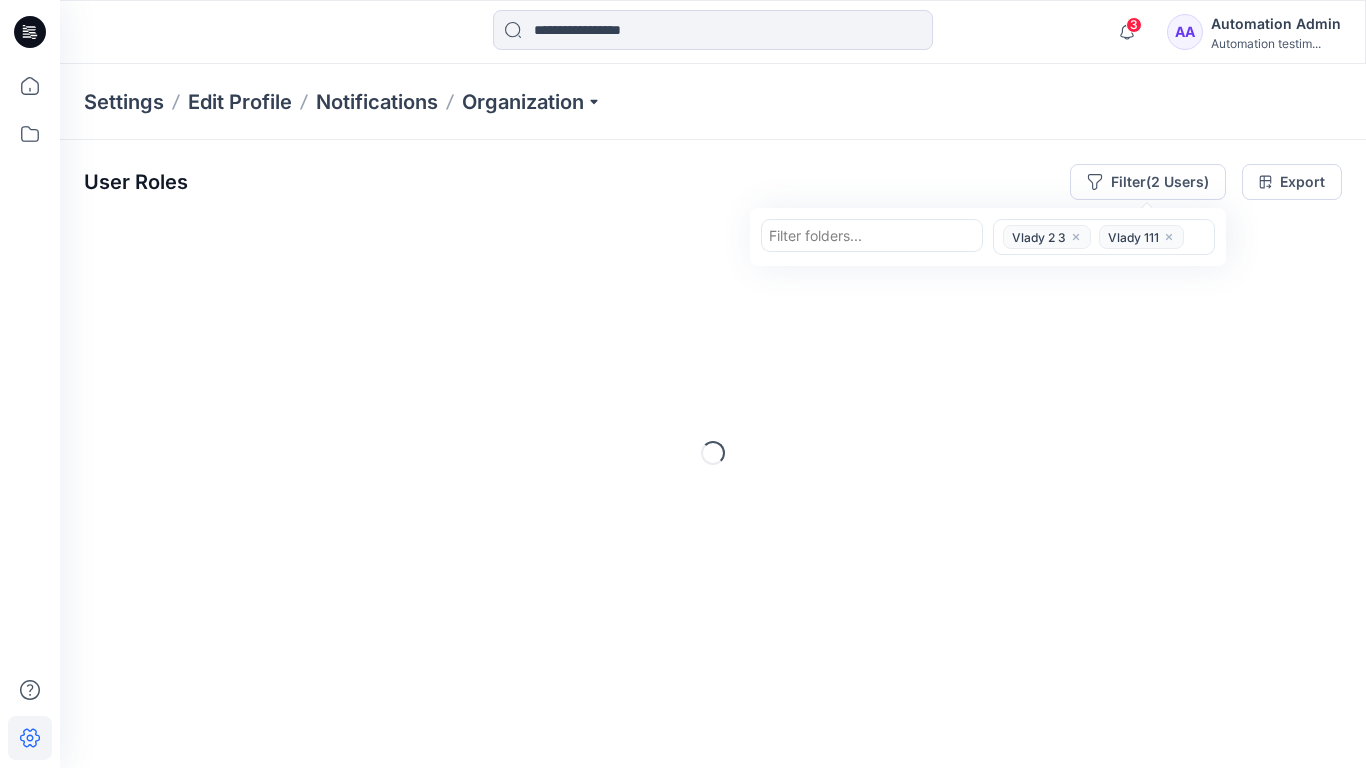 click at bounding box center [872, 235] 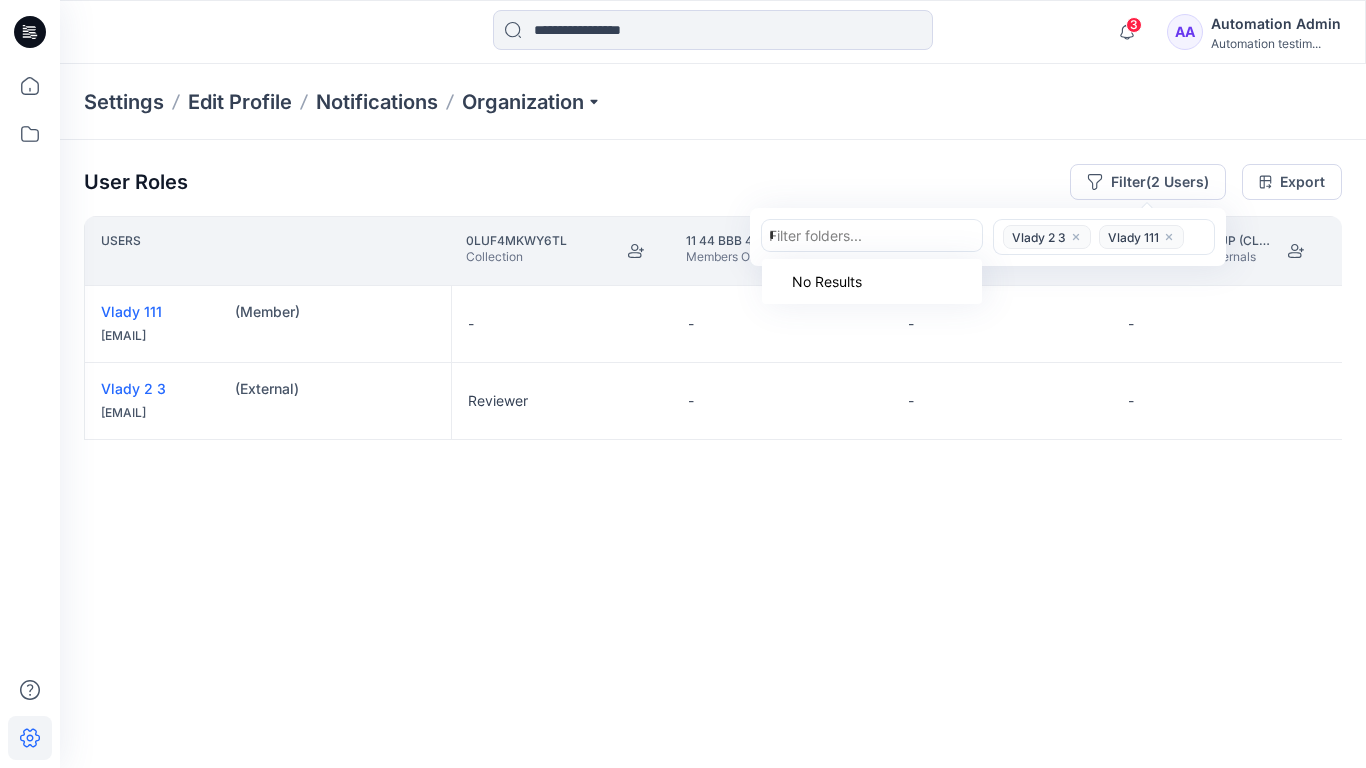 type on "*********" 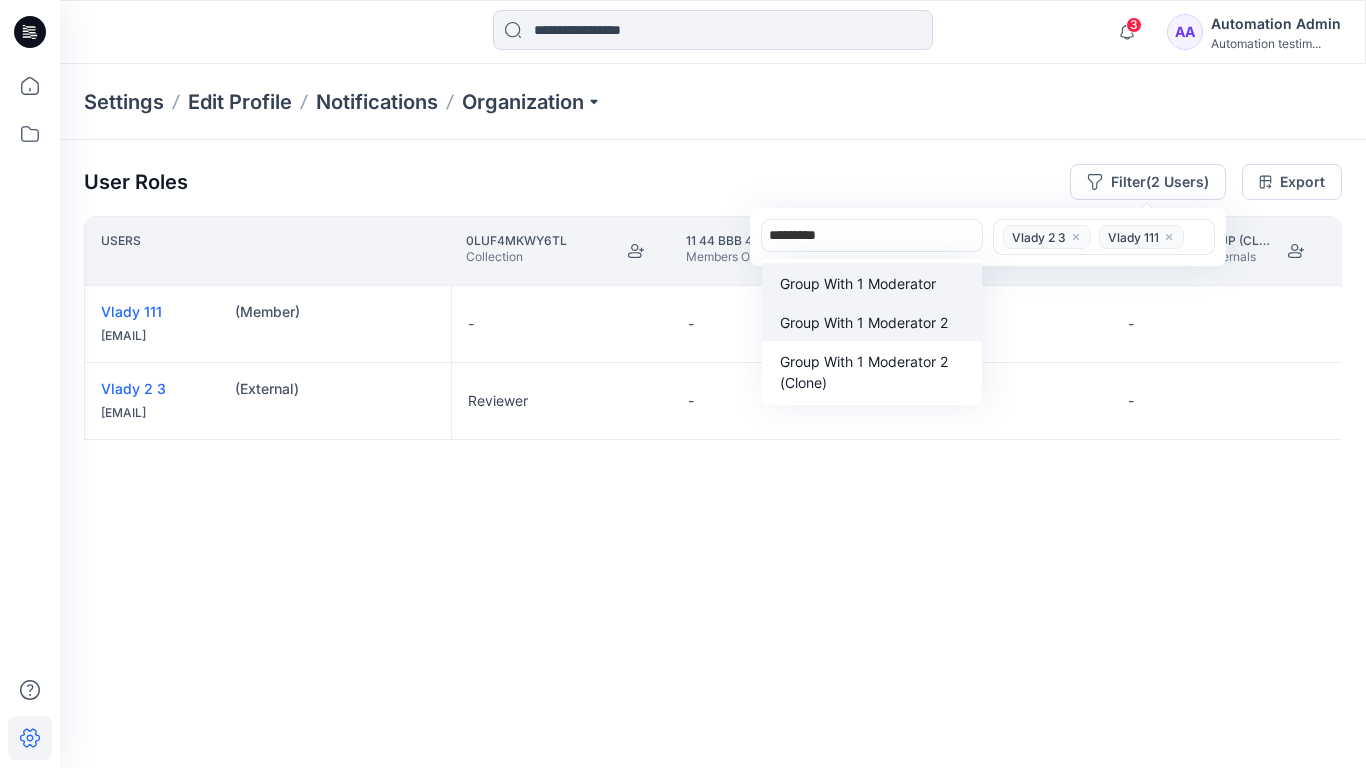 click on "Group With 1 Moderator 2" at bounding box center (864, 322) 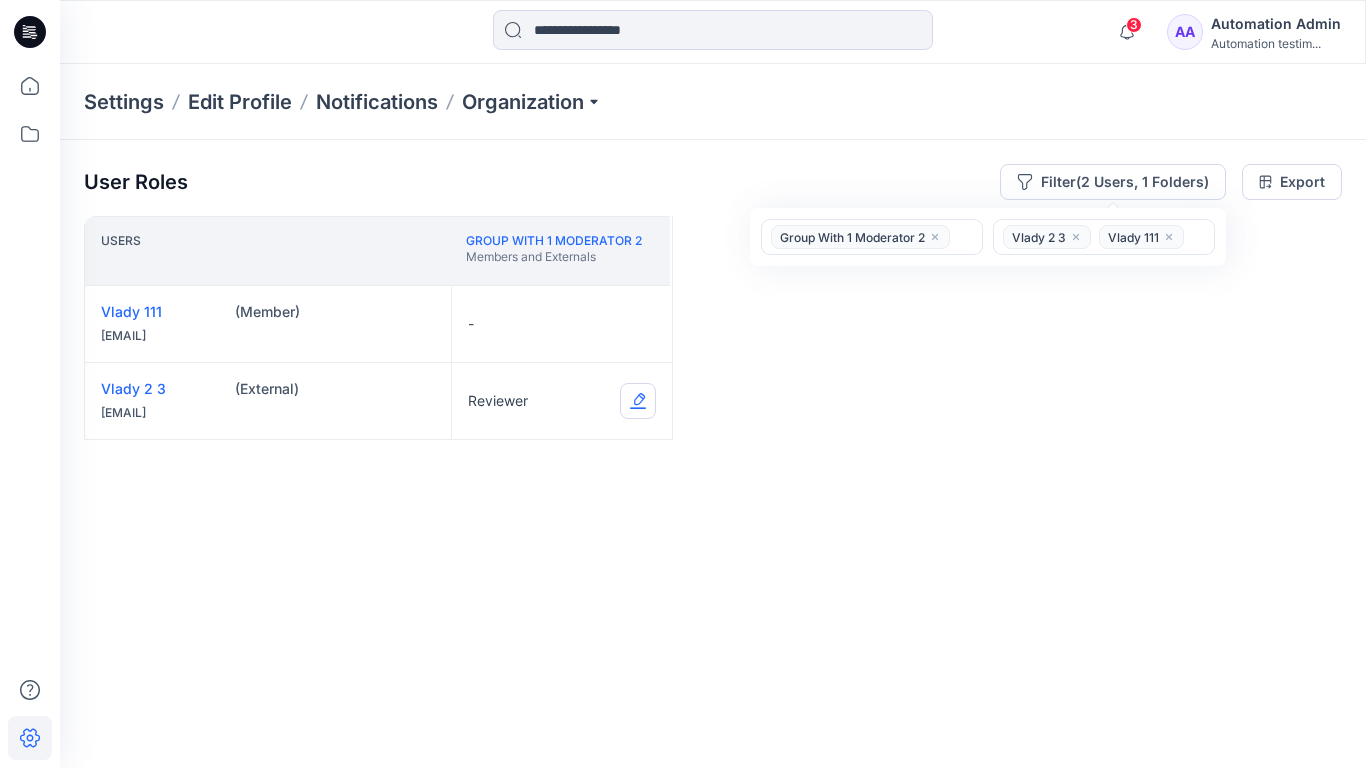click at bounding box center (638, 401) 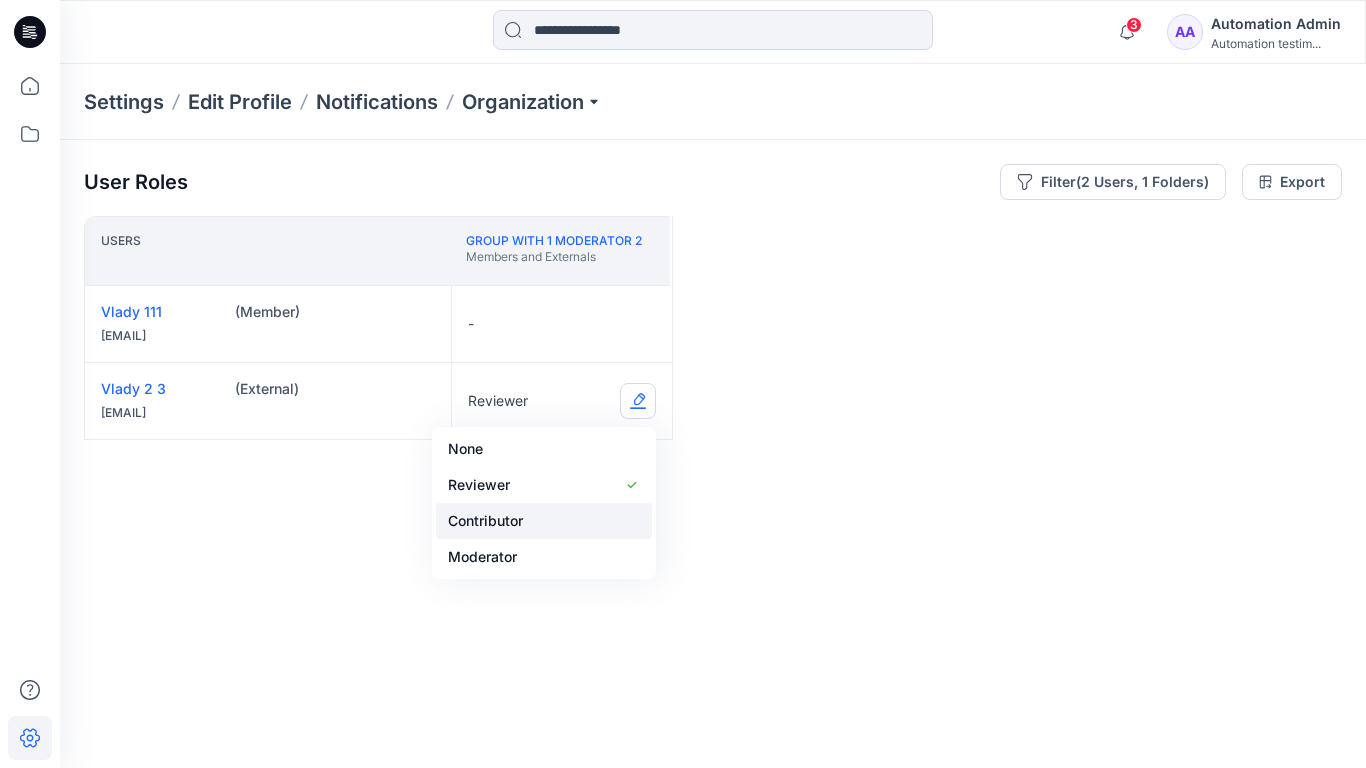 click on "Contributor" at bounding box center (544, 521) 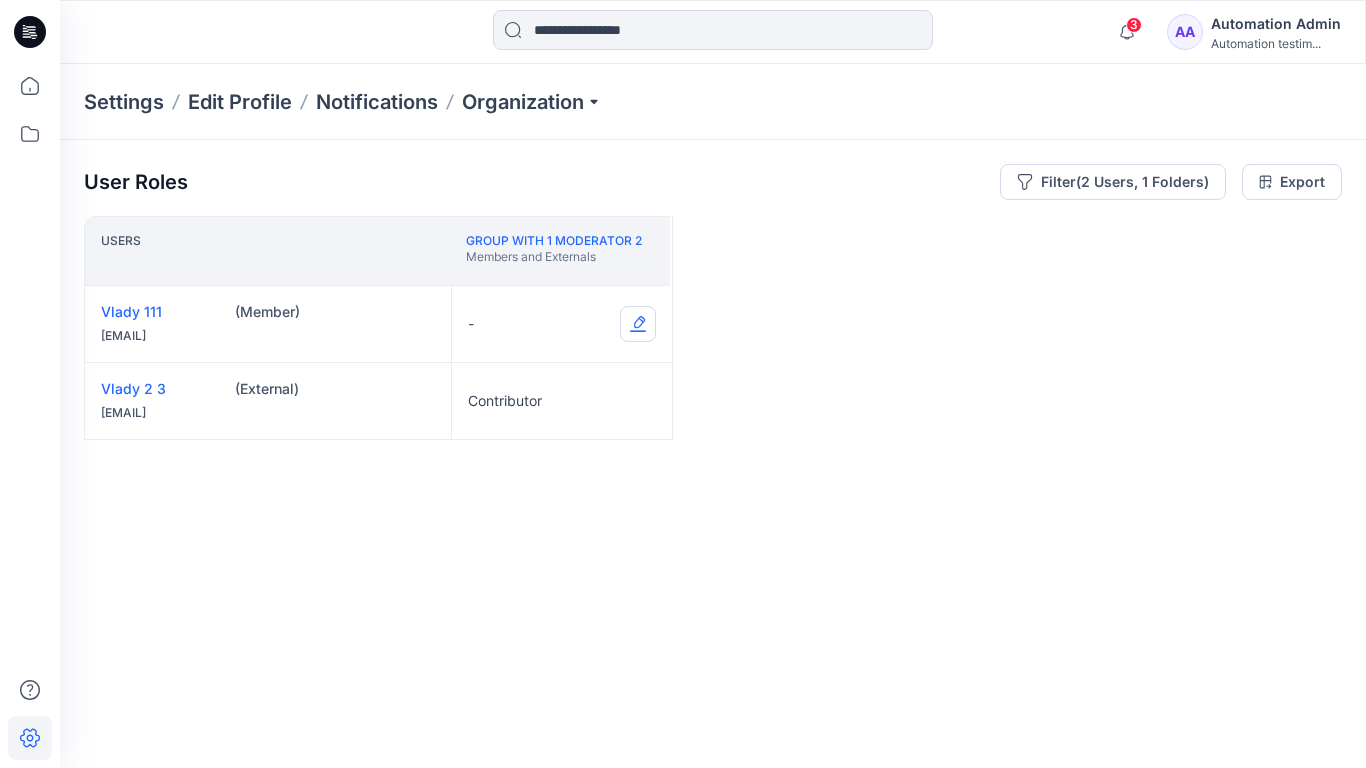 click at bounding box center [638, 324] 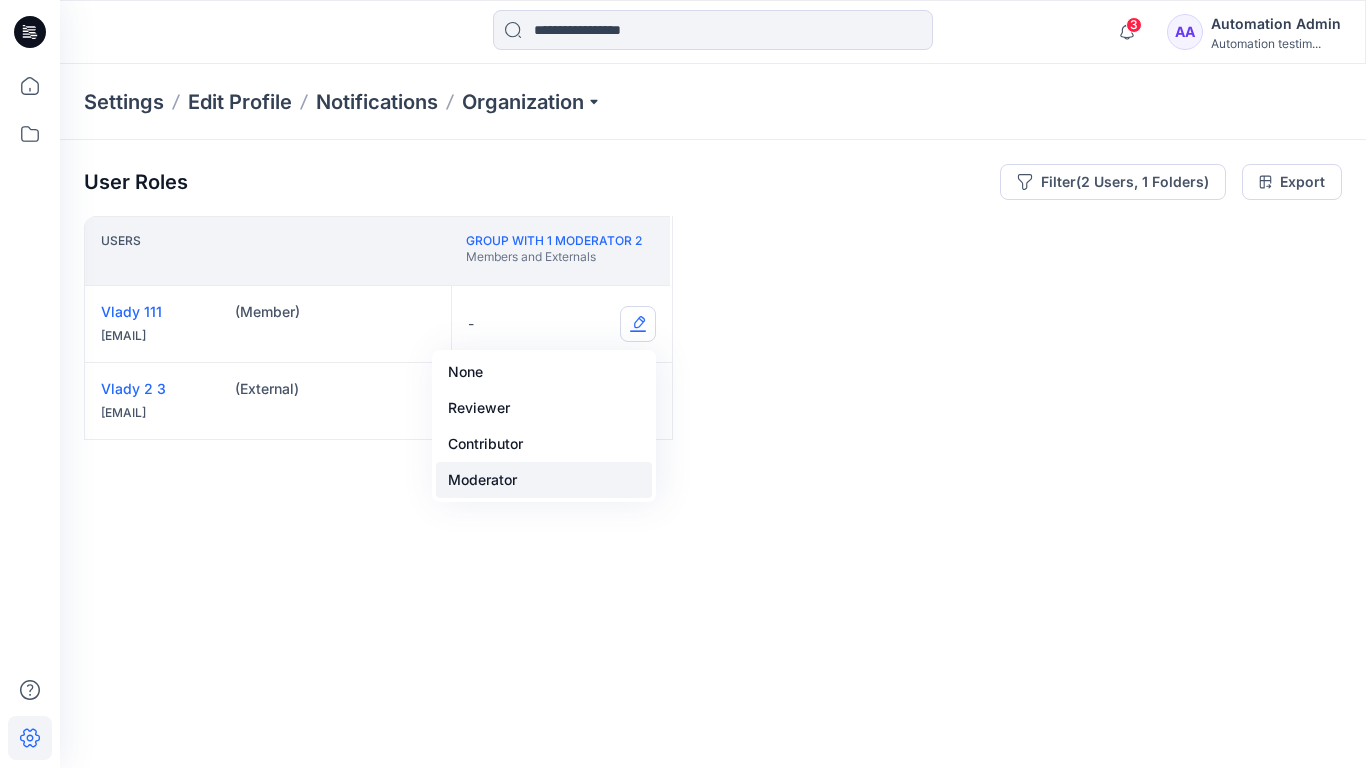 click on "Moderator" at bounding box center (544, 480) 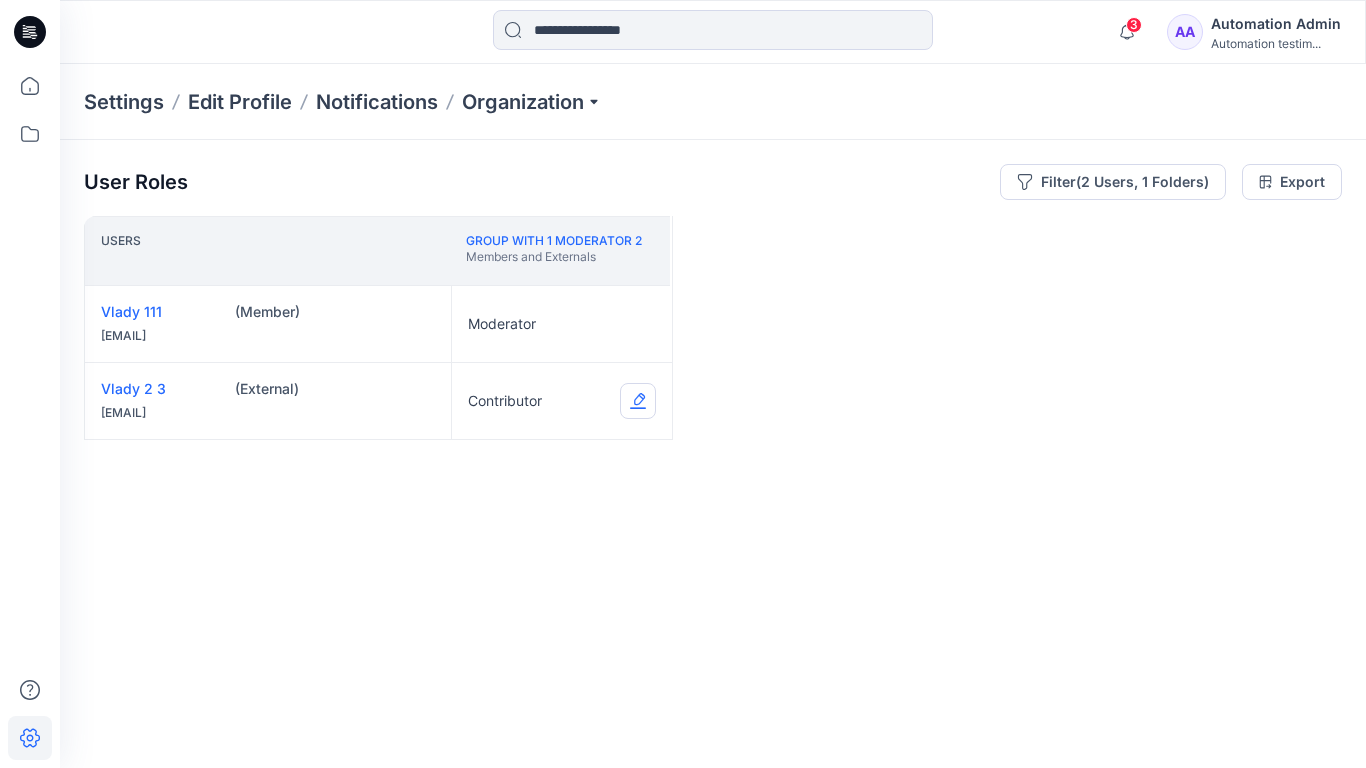 click at bounding box center [638, 401] 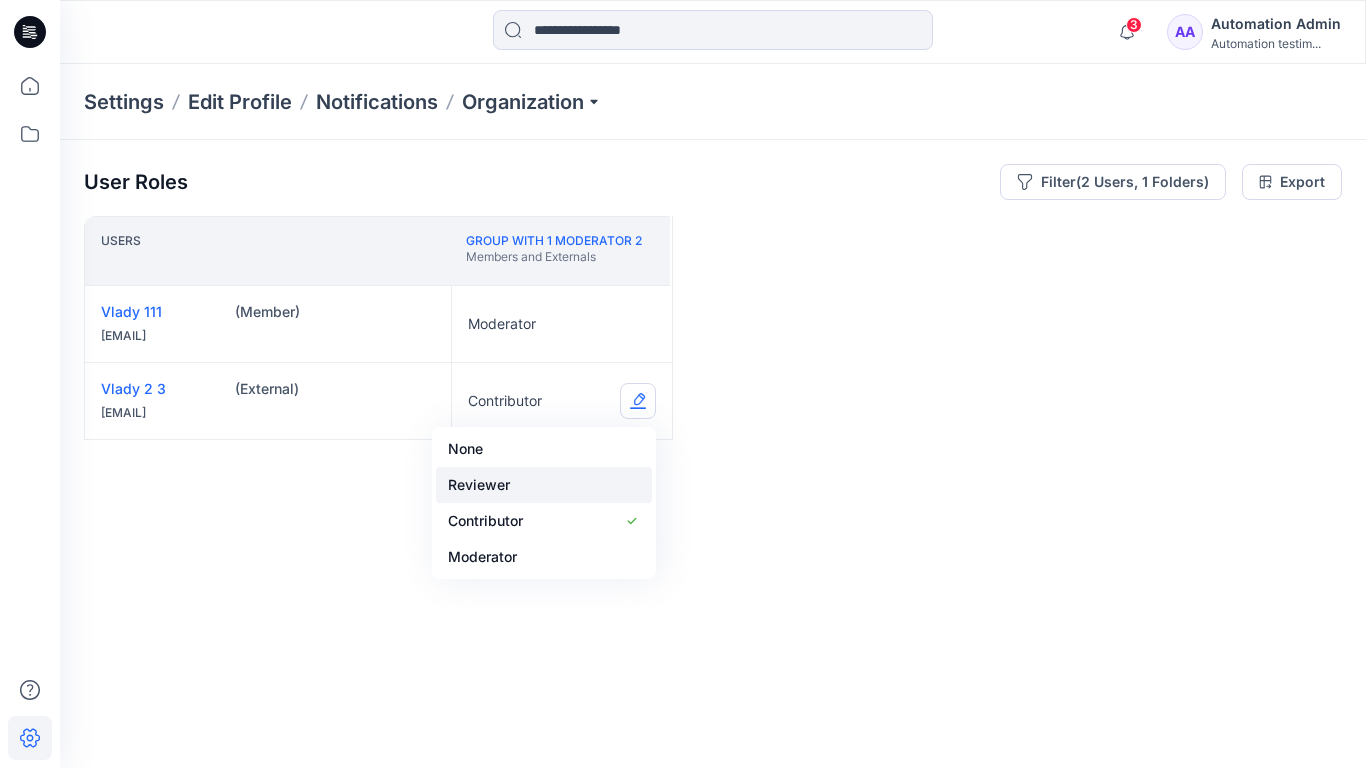 click on "Reviewer" at bounding box center (544, 485) 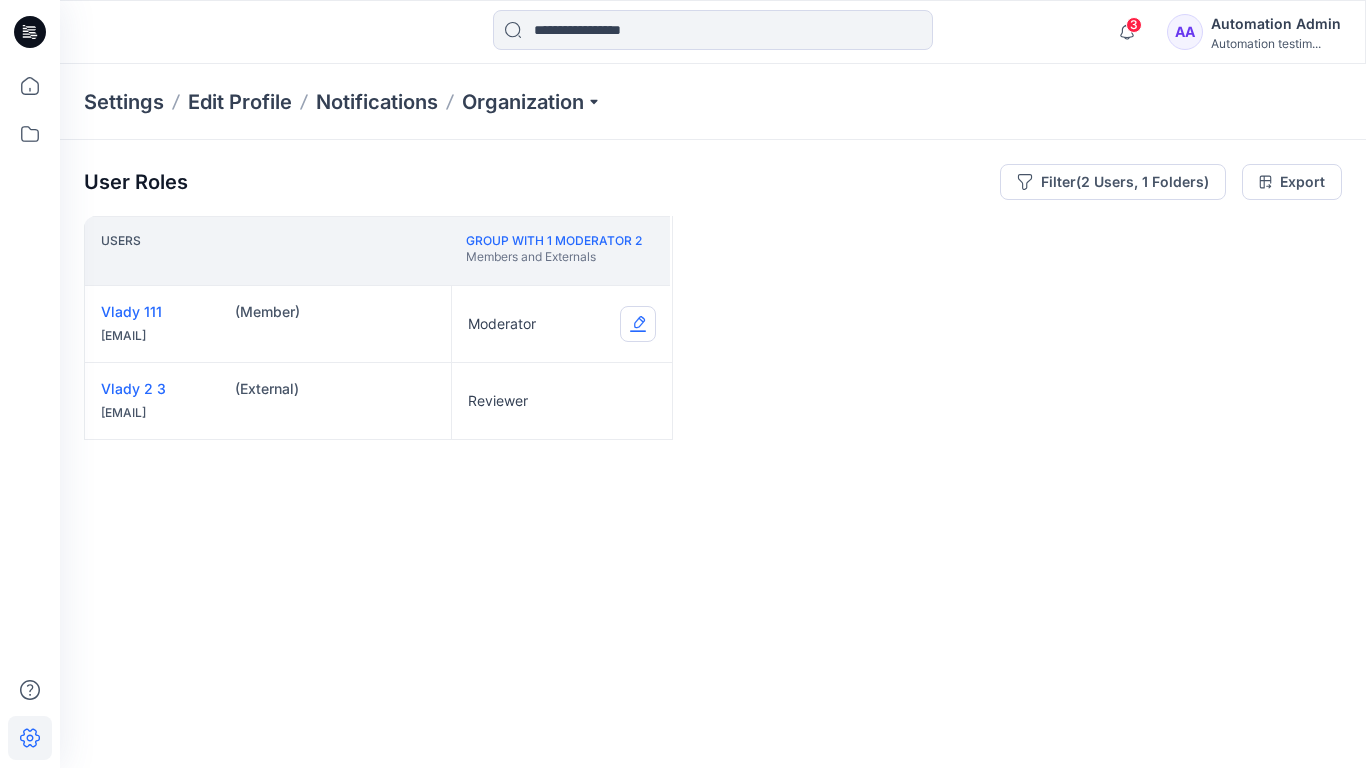 click at bounding box center (638, 324) 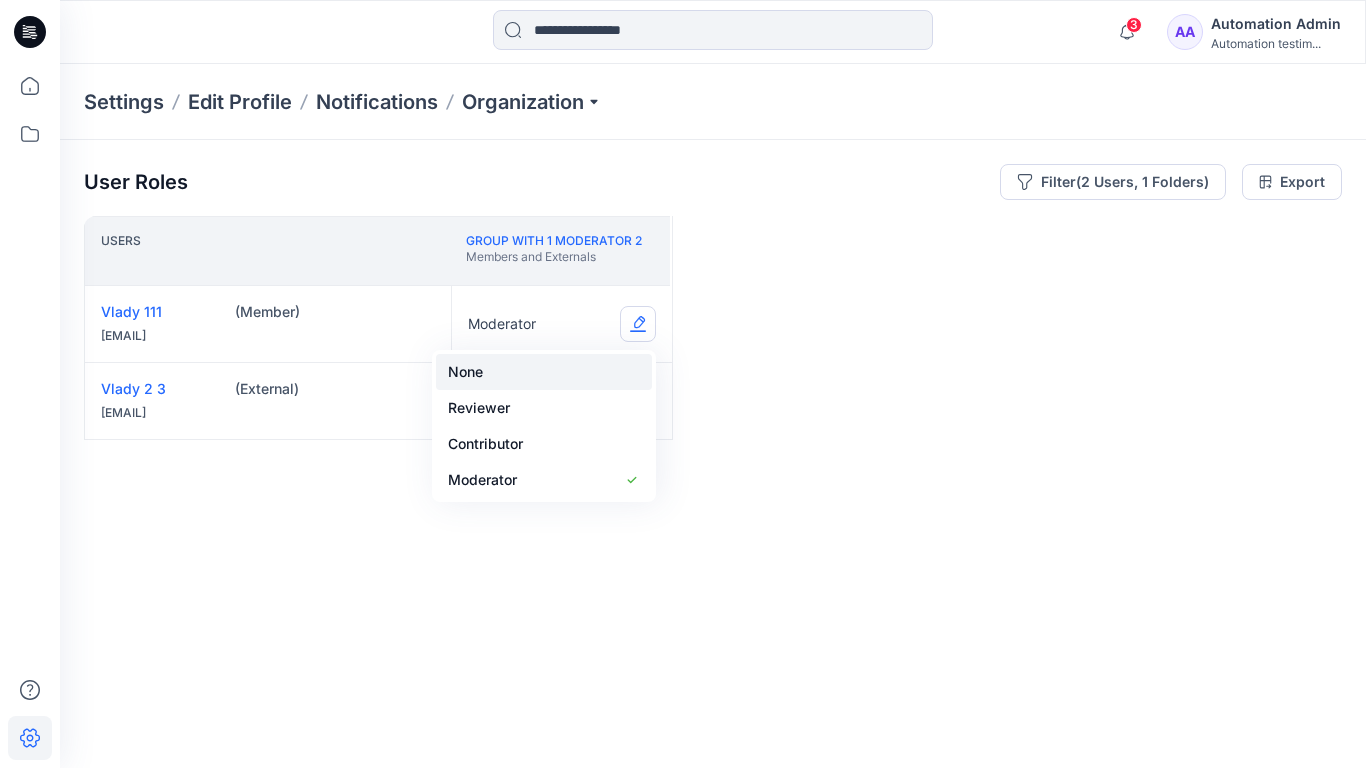 click on "None" at bounding box center (544, 372) 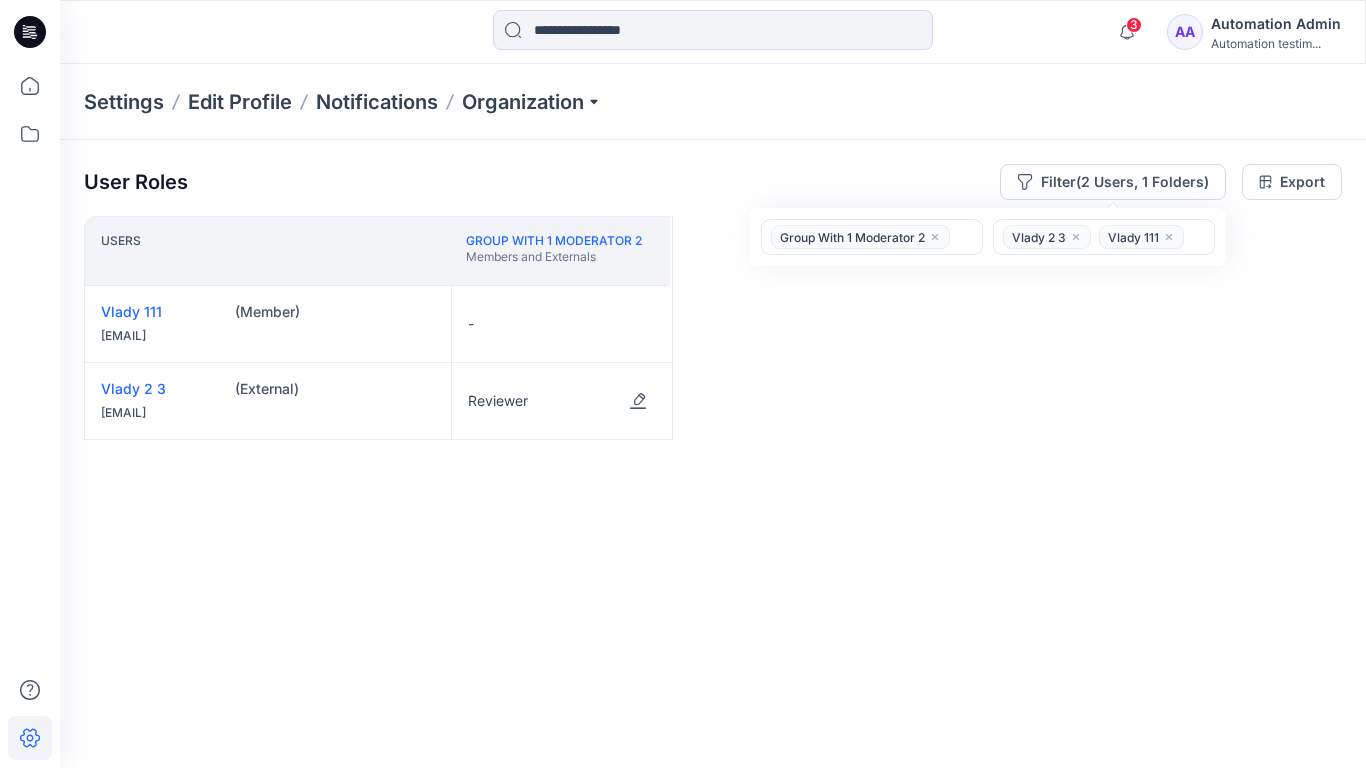click 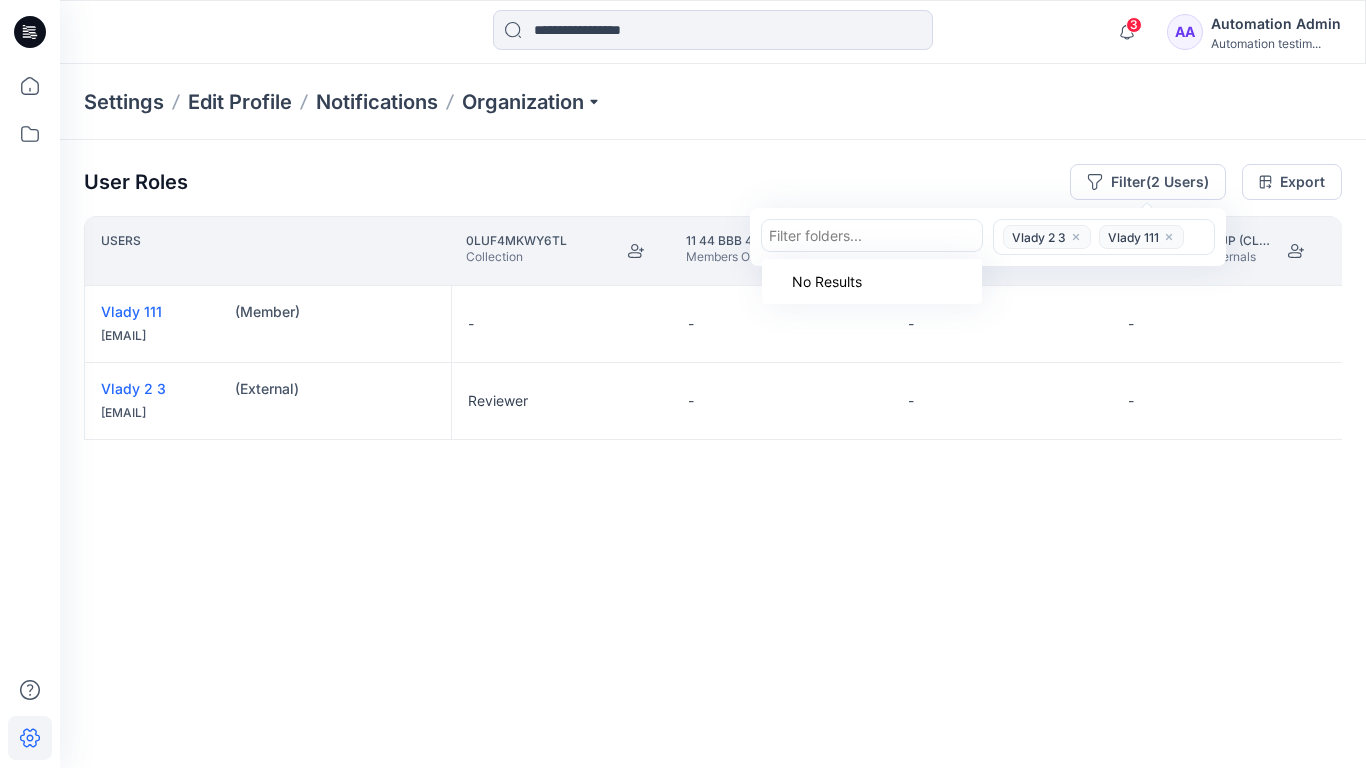 click 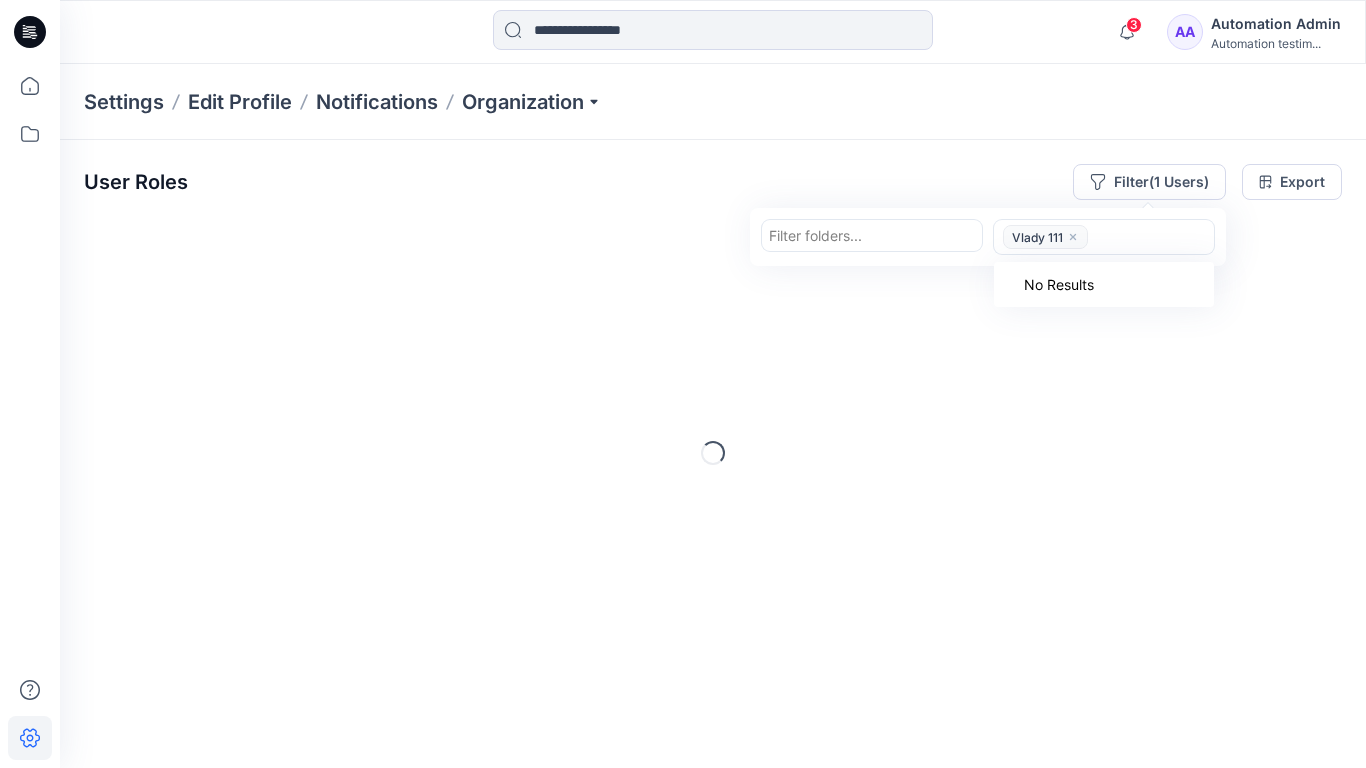 click 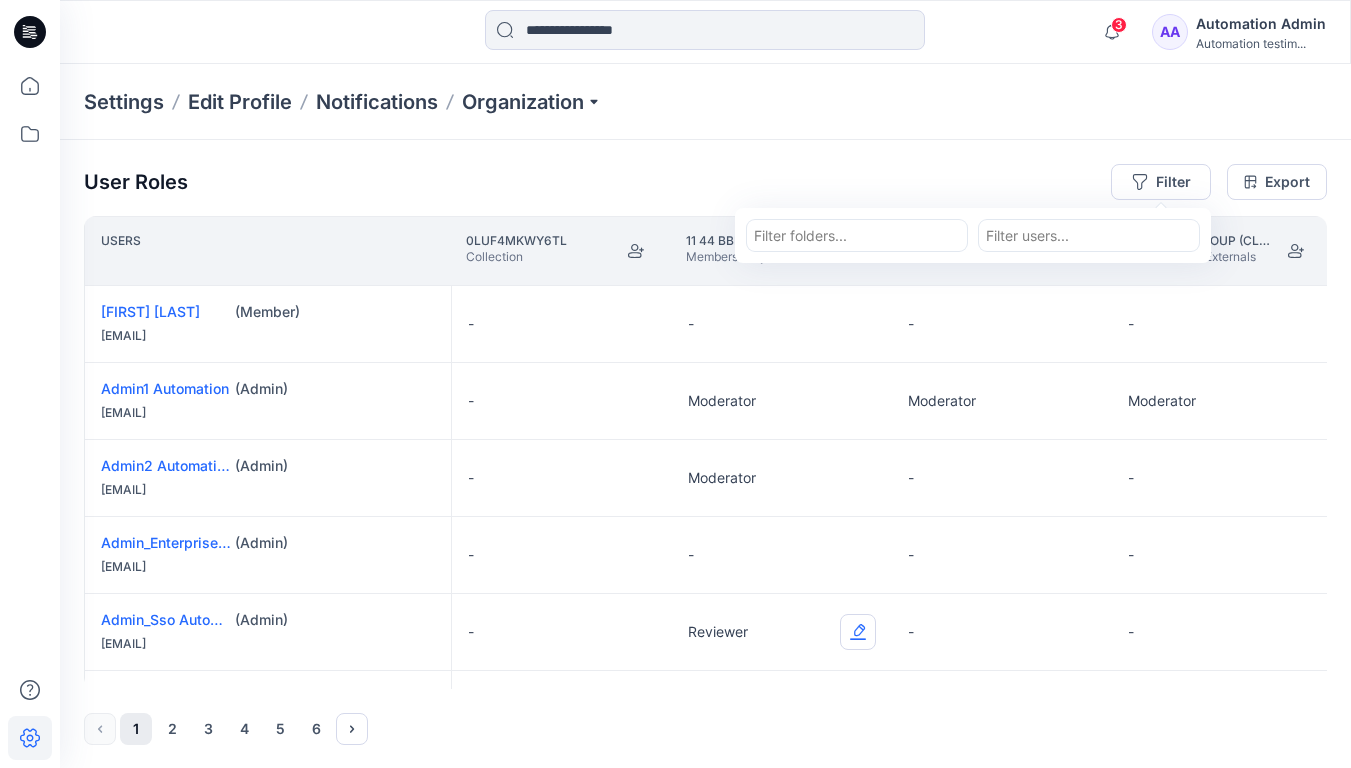 click at bounding box center (858, 632) 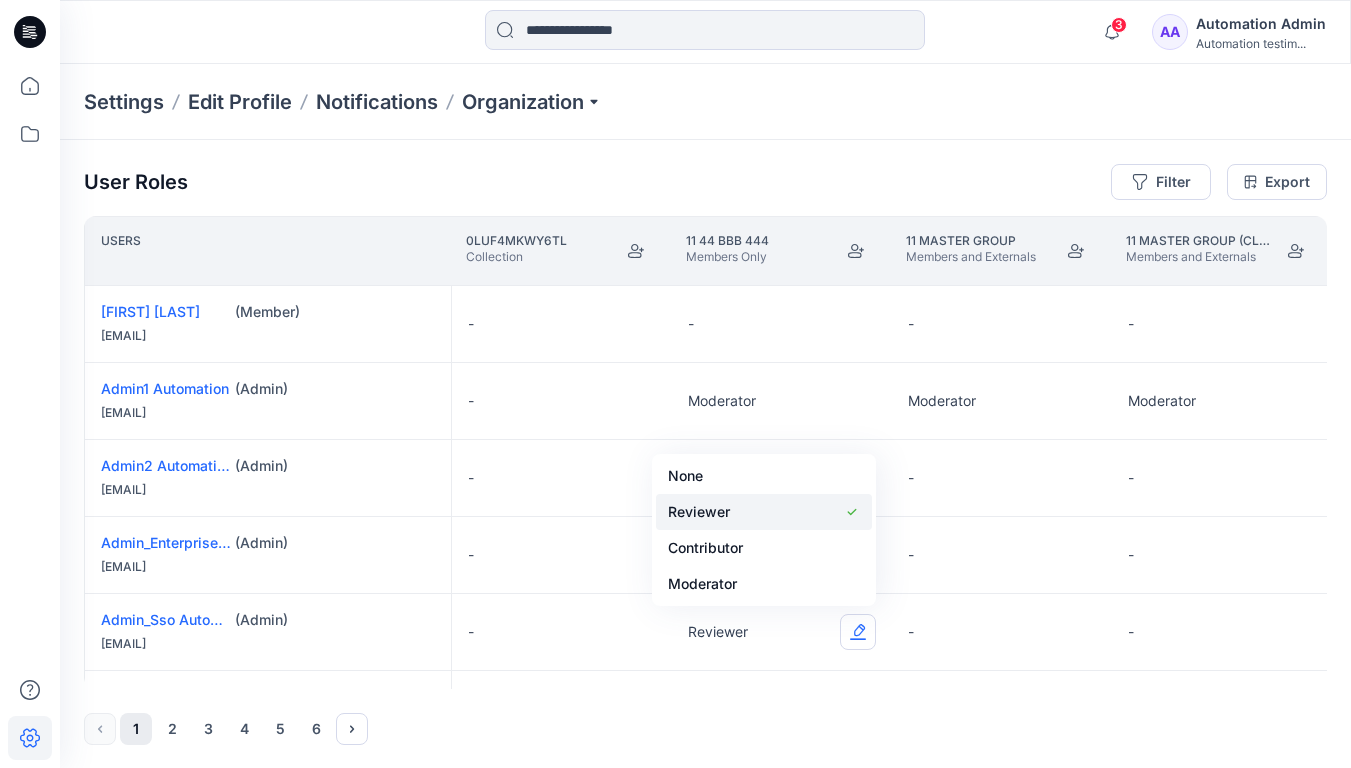 click on "Reviewer" at bounding box center (764, 512) 